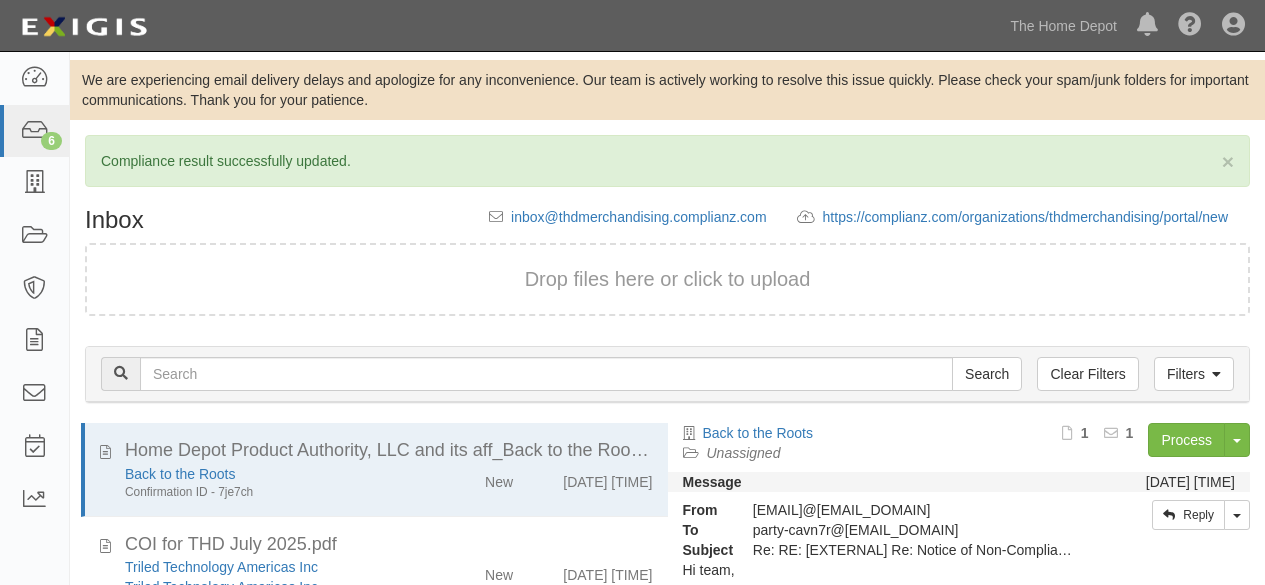 scroll, scrollTop: 207, scrollLeft: 0, axis: vertical 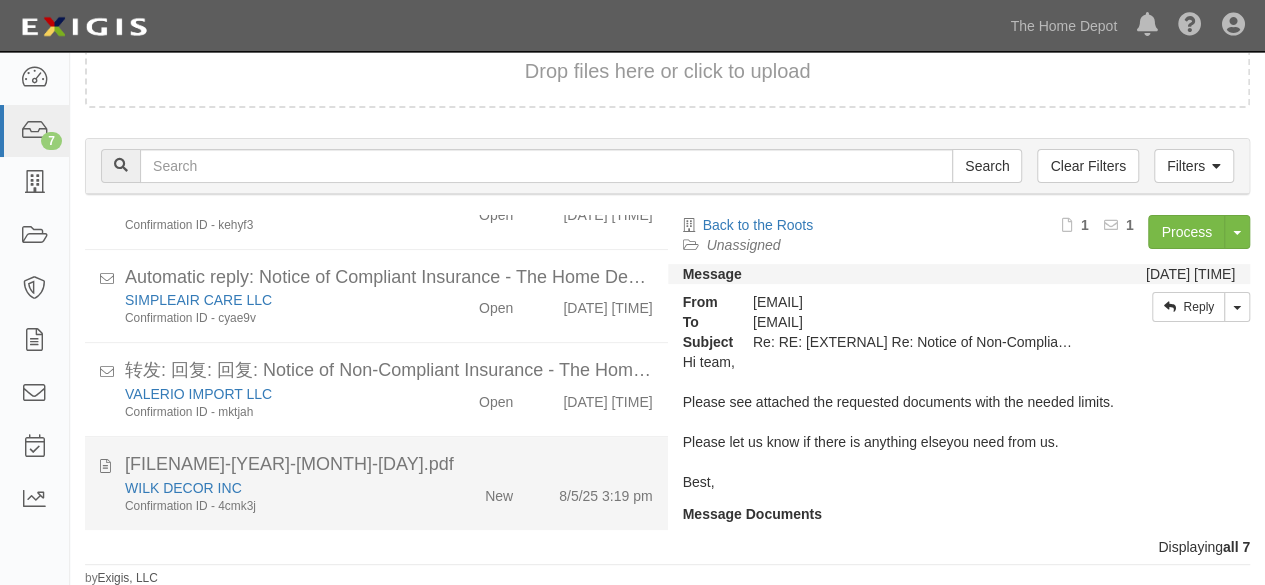 drag, startPoint x: 442, startPoint y: 487, endPoint x: 463, endPoint y: 473, distance: 25.23886 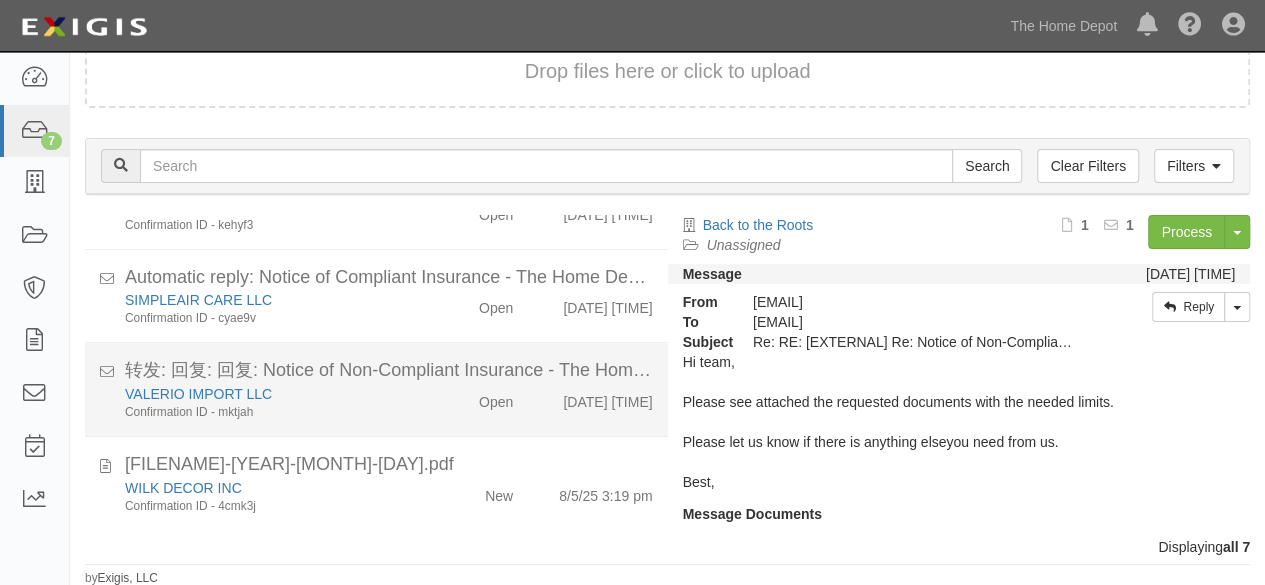 scroll, scrollTop: 350, scrollLeft: 0, axis: vertical 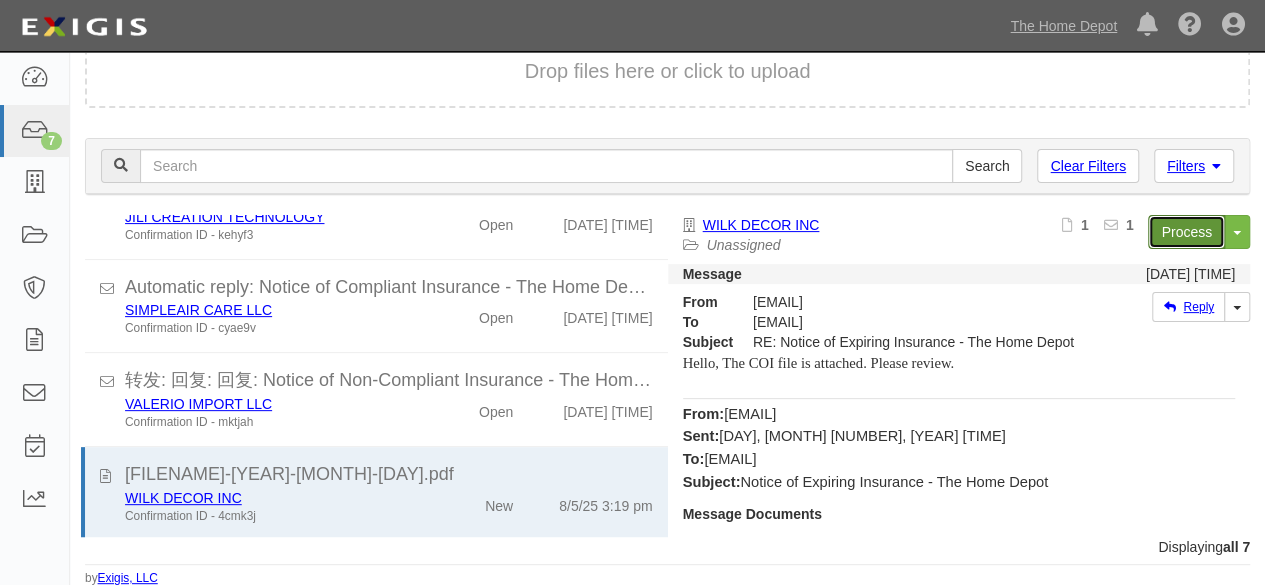 click on "Process" at bounding box center [1186, 232] 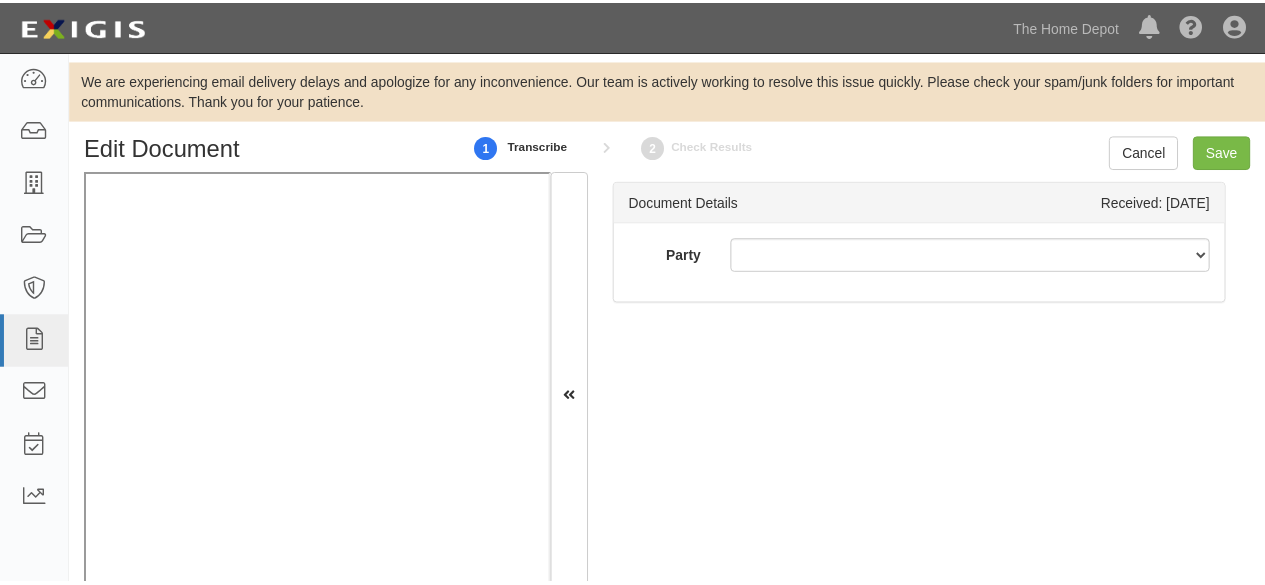 scroll, scrollTop: 0, scrollLeft: 0, axis: both 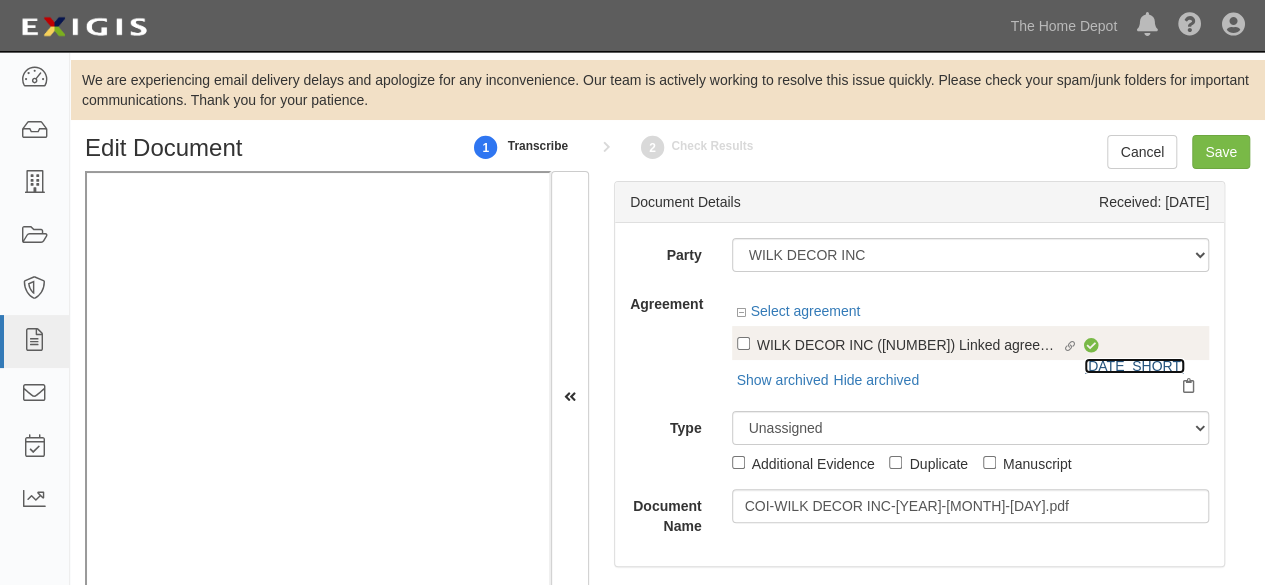 click on "8/12/25" at bounding box center [1134, 366] 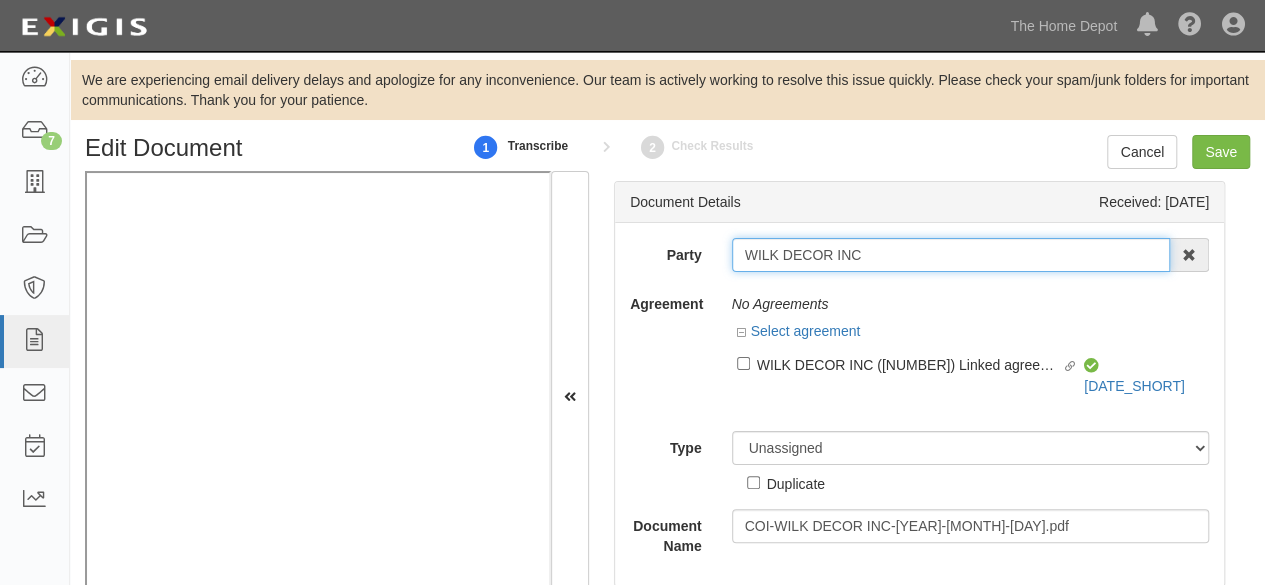 drag, startPoint x: 862, startPoint y: 255, endPoint x: 844, endPoint y: 247, distance: 19.697716 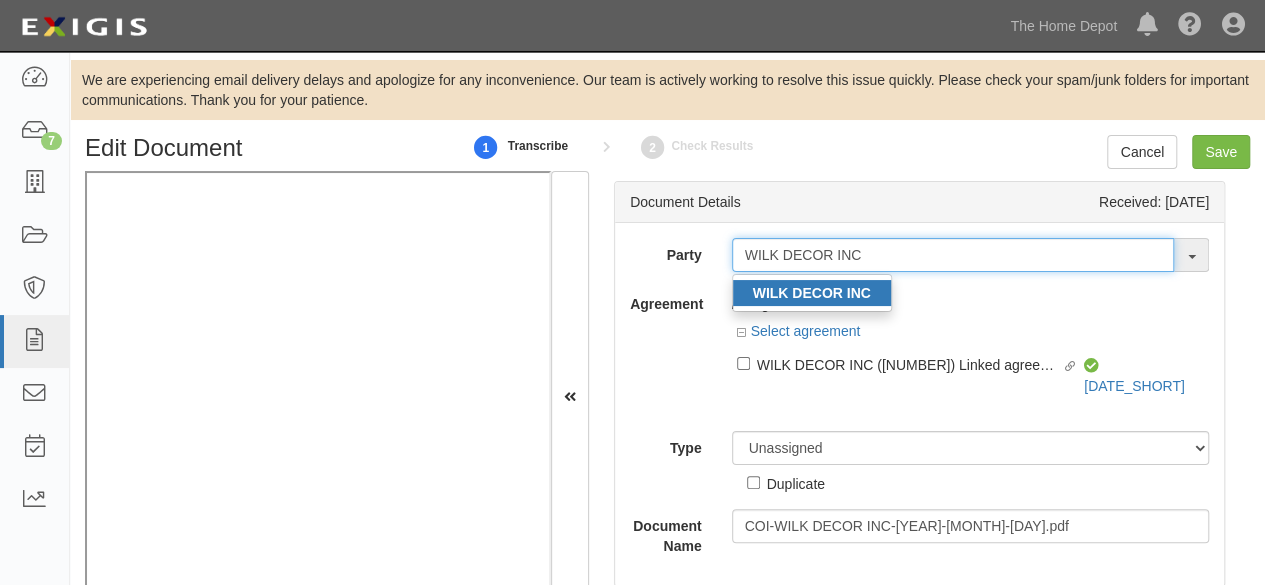 type on "WILK DECOR INC" 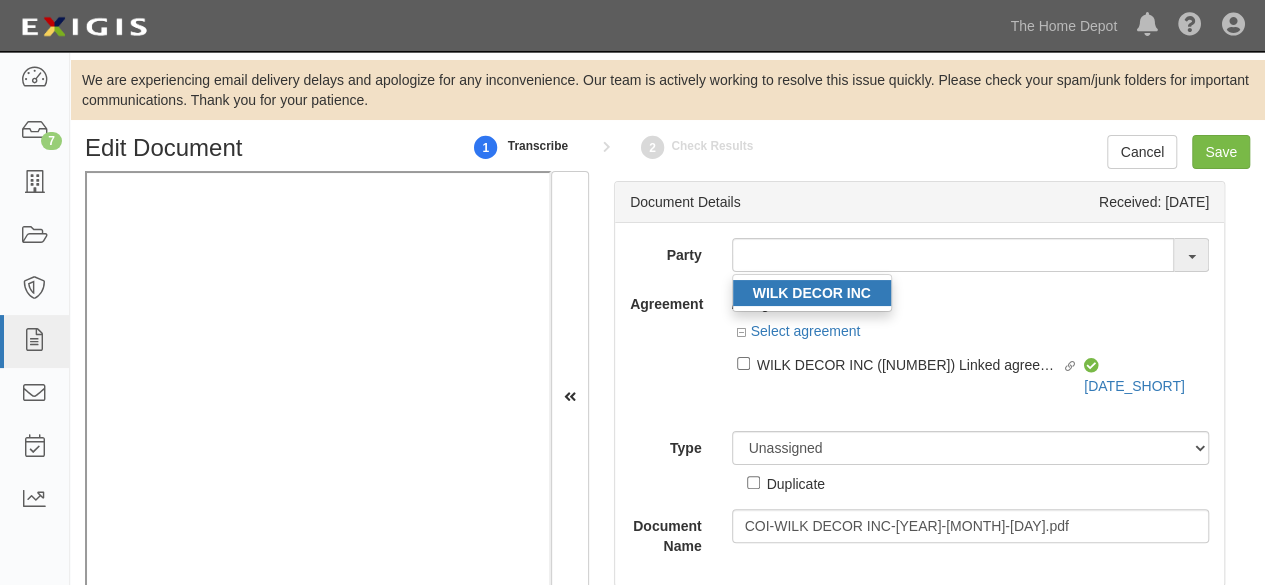 click on "WILK DECOR INC" at bounding box center (812, 293) 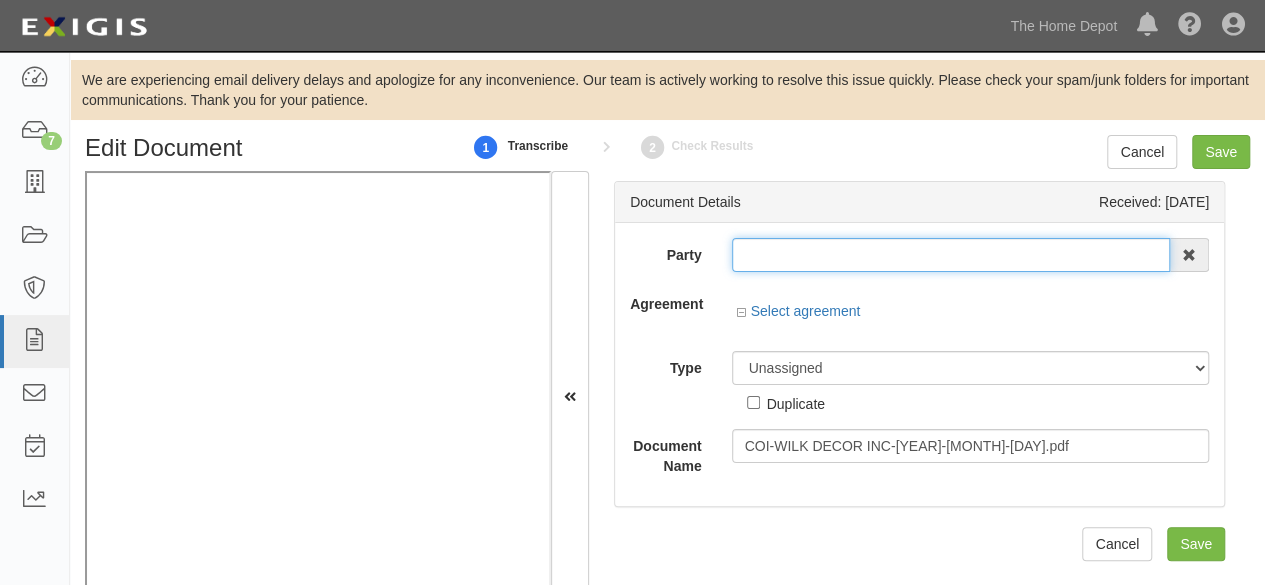 type on "WILK DECOR INC" 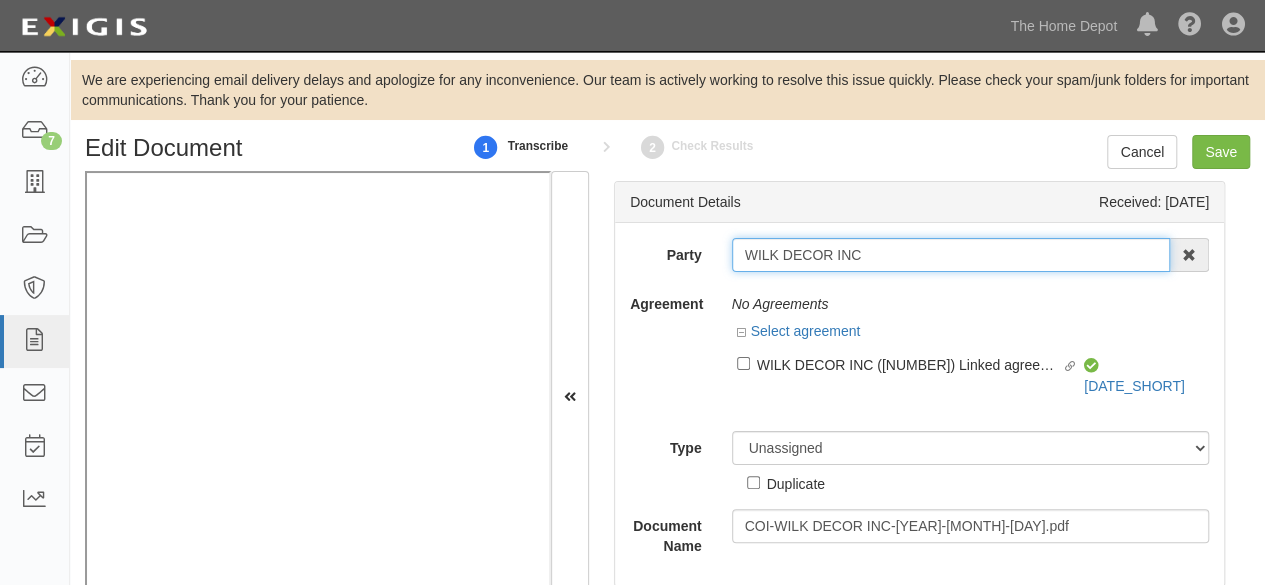 click on "WILK DECOR INC" at bounding box center [951, 255] 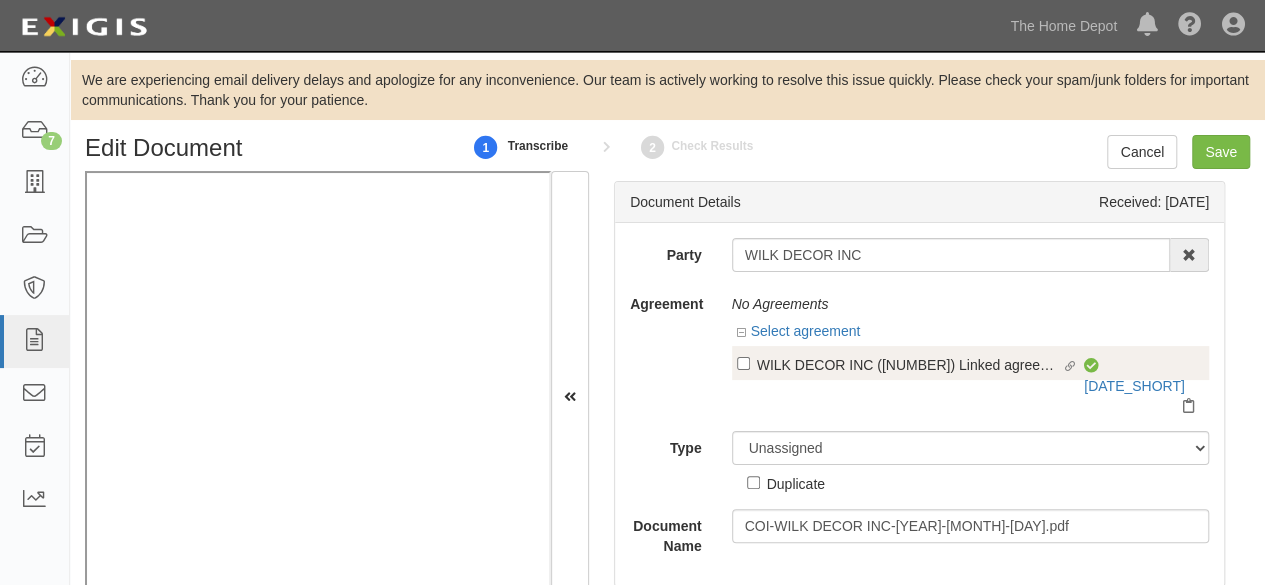 click on "[COMPANY]           ([NUMBER])" at bounding box center (909, 364) 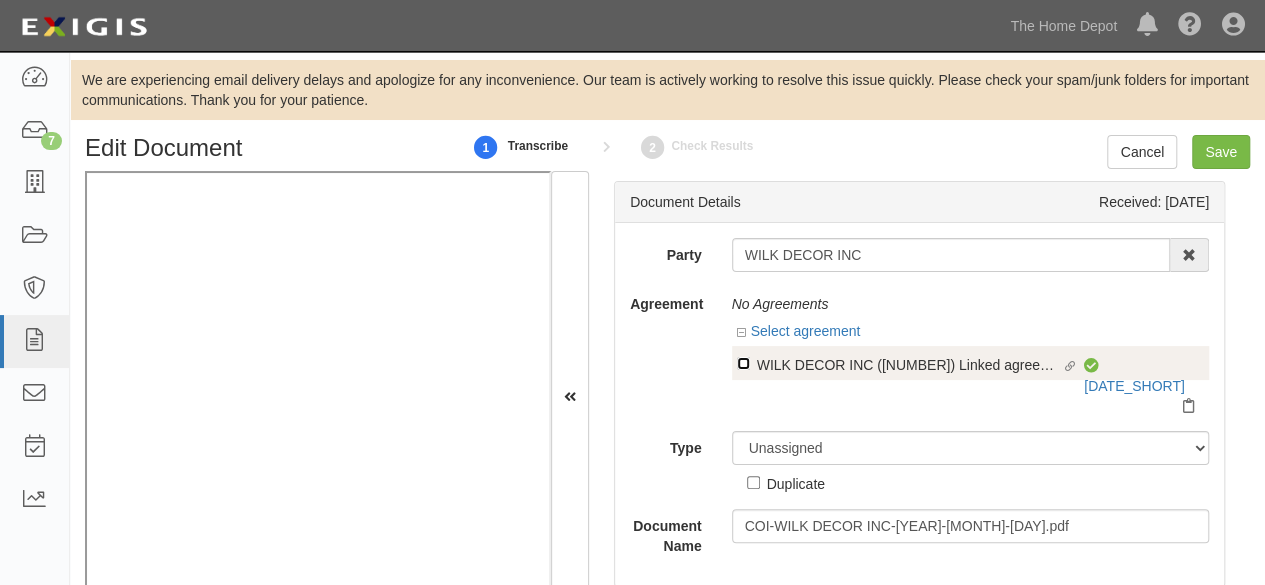 click on "Linked agreement
WILK DECOR INC           (60012469)
Linked agreement" at bounding box center (743, 363) 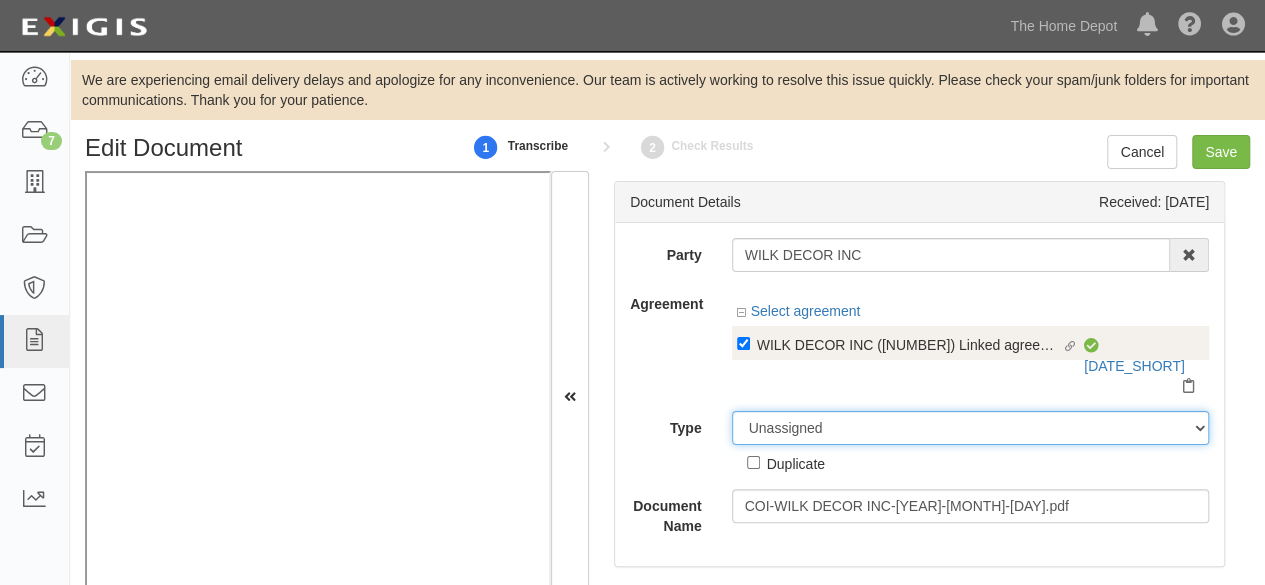 drag, startPoint x: 804, startPoint y: 403, endPoint x: 799, endPoint y: 386, distance: 17.720045 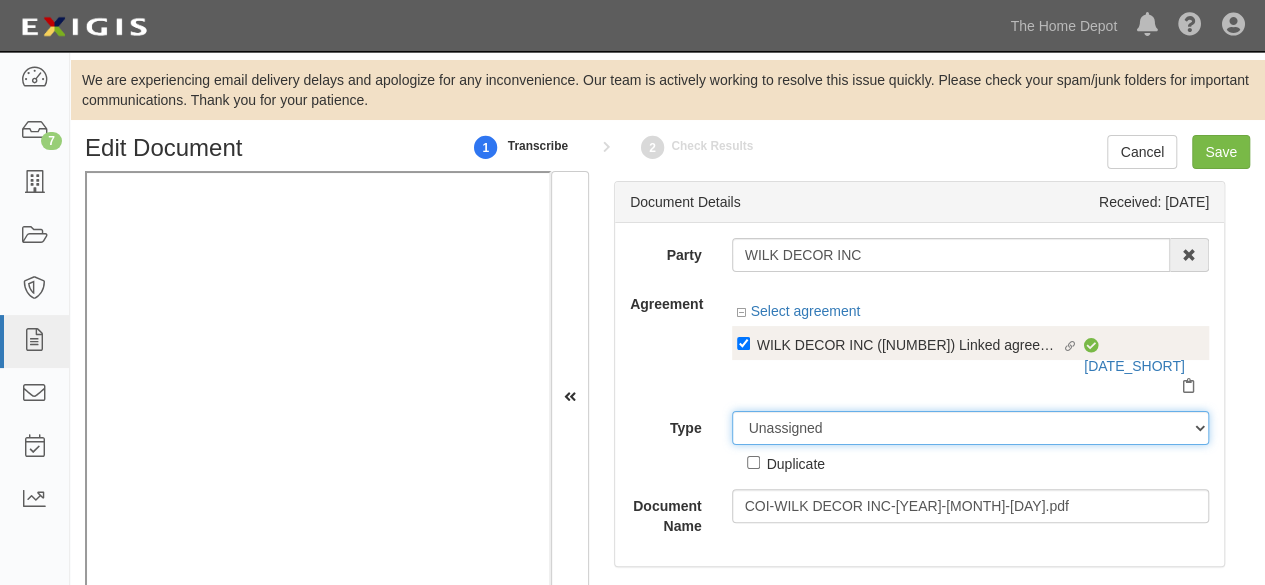 click on "Unassigned
Binder
Cancellation Notice
Certificate
Contract
Endorsement
Insurance Policy
Junk
Other Document
Policy Declarations
Reinstatement Notice
Requirements
Waiver Request" at bounding box center (971, 428) 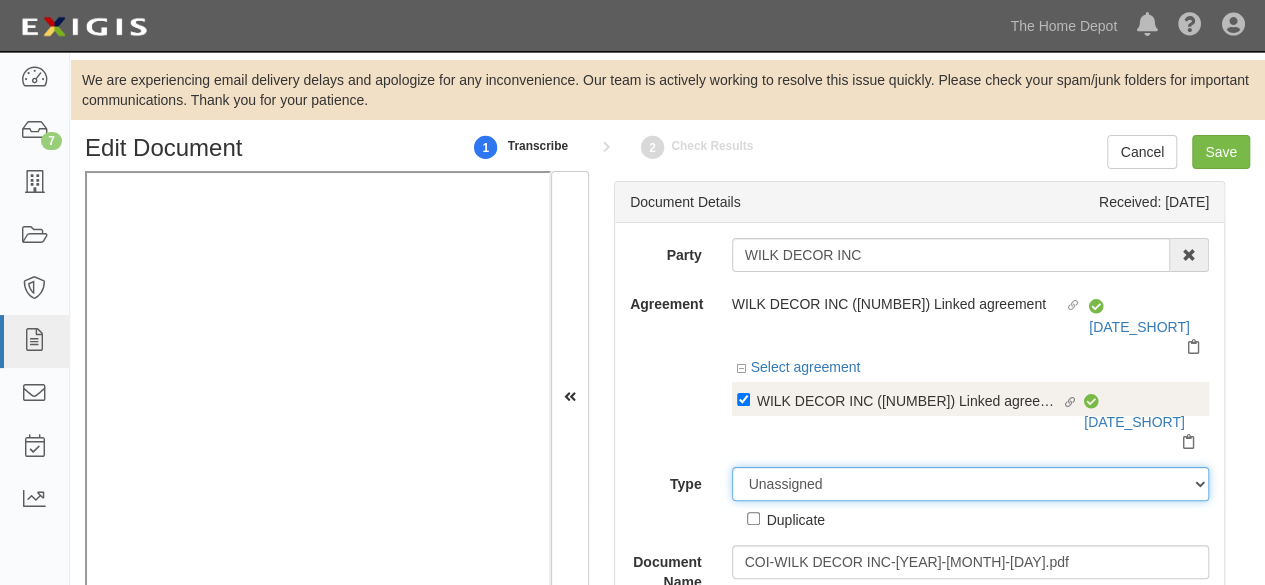 select on "CertificateDetail" 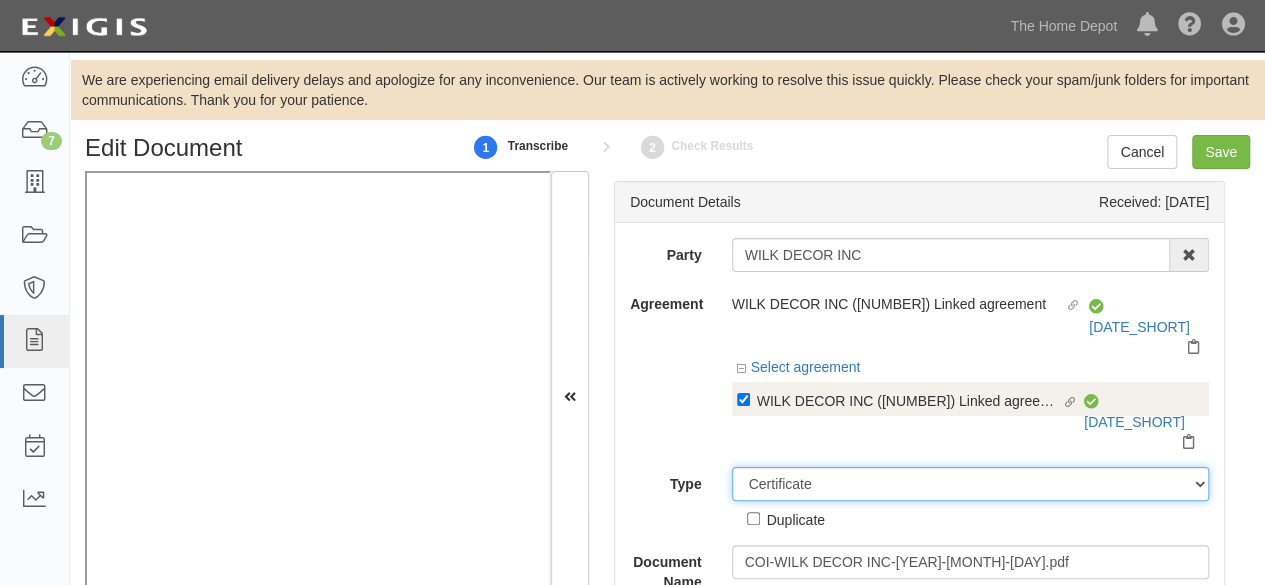 click on "Unassigned
Binder
Cancellation Notice
Certificate
Contract
Endorsement
Insurance Policy
Junk
Other Document
Policy Declarations
Reinstatement Notice
Requirements
Waiver Request" at bounding box center [971, 484] 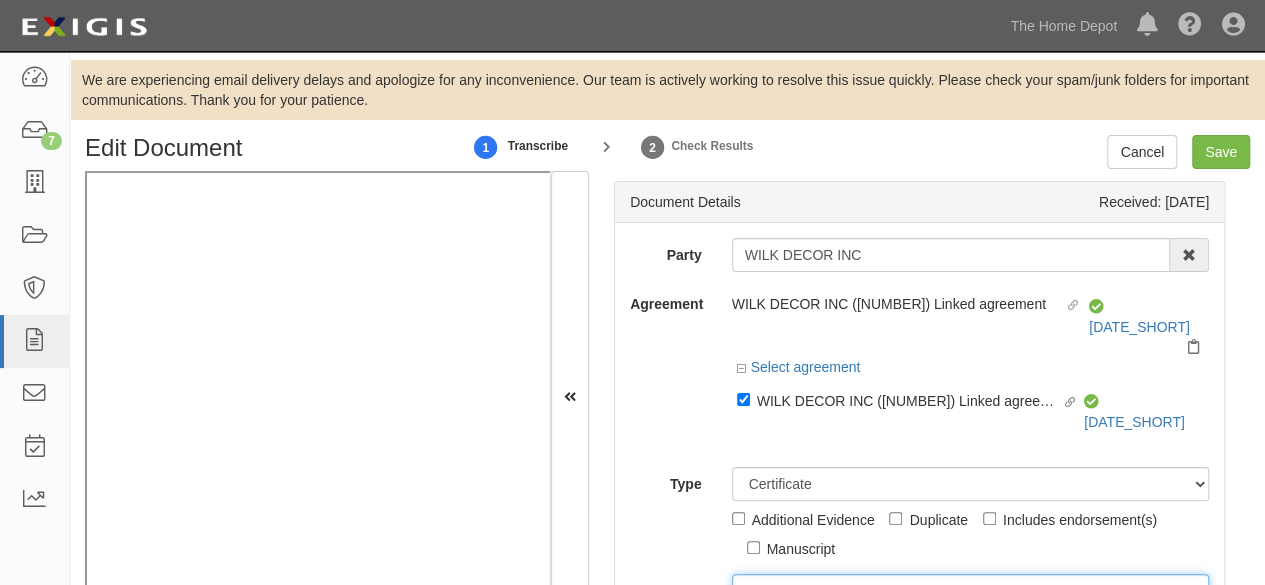 drag, startPoint x: 797, startPoint y: 543, endPoint x: 794, endPoint y: 524, distance: 19.235384 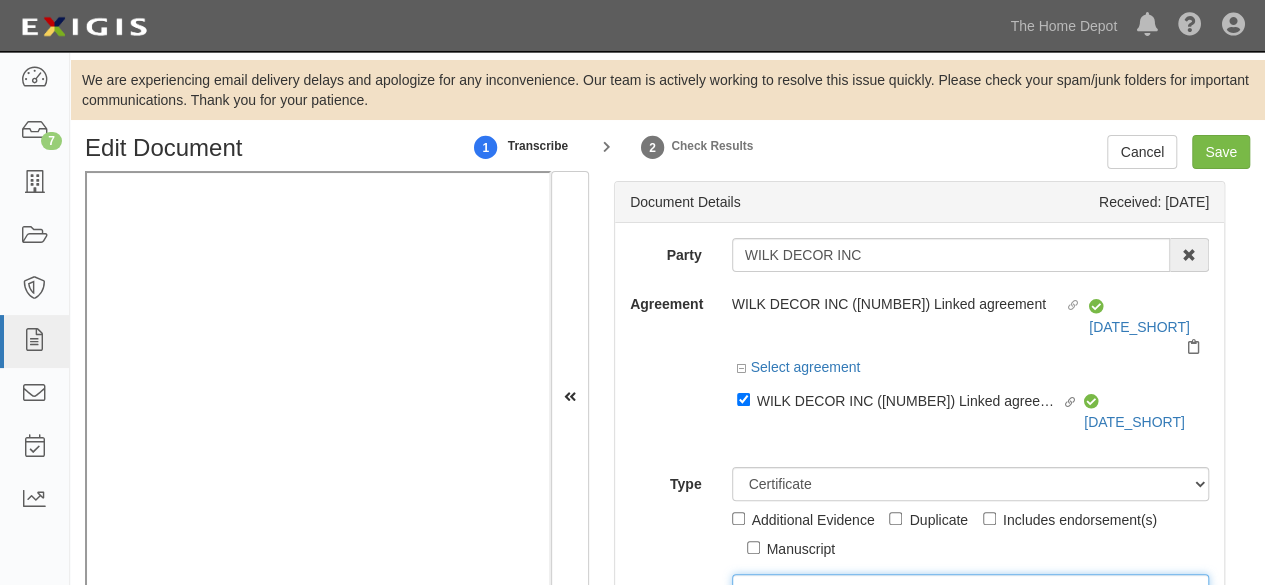 click on "ACORD 25 (2016/03)
ACORD 101
ACORD 855 NY (2014/05)
General" at bounding box center [971, 591] 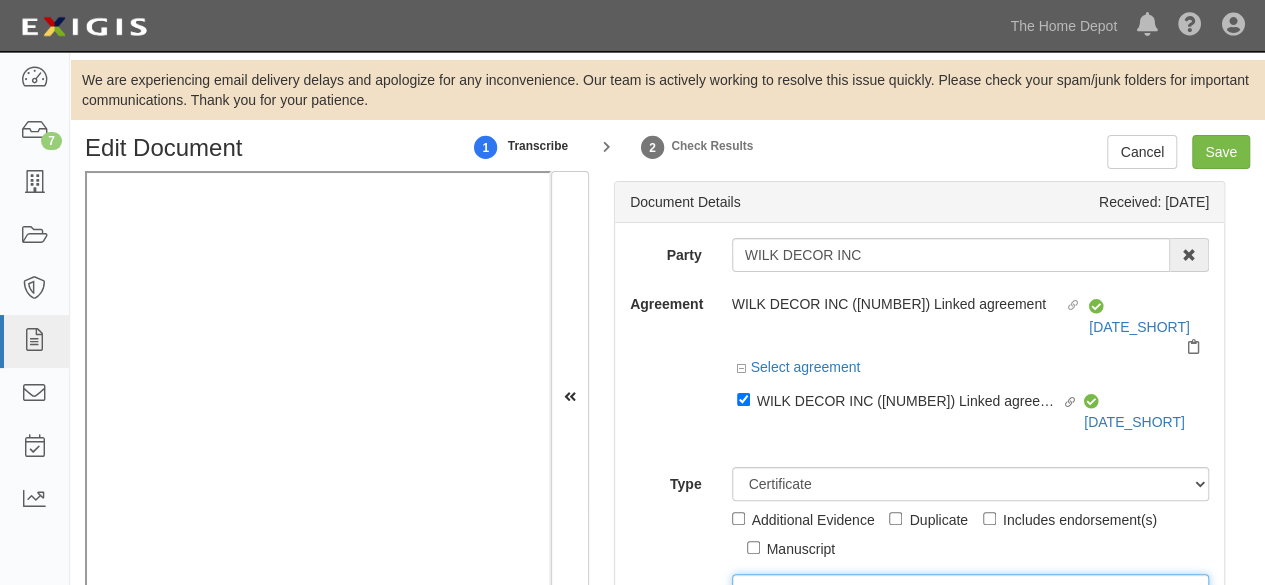 scroll, scrollTop: 300, scrollLeft: 0, axis: vertical 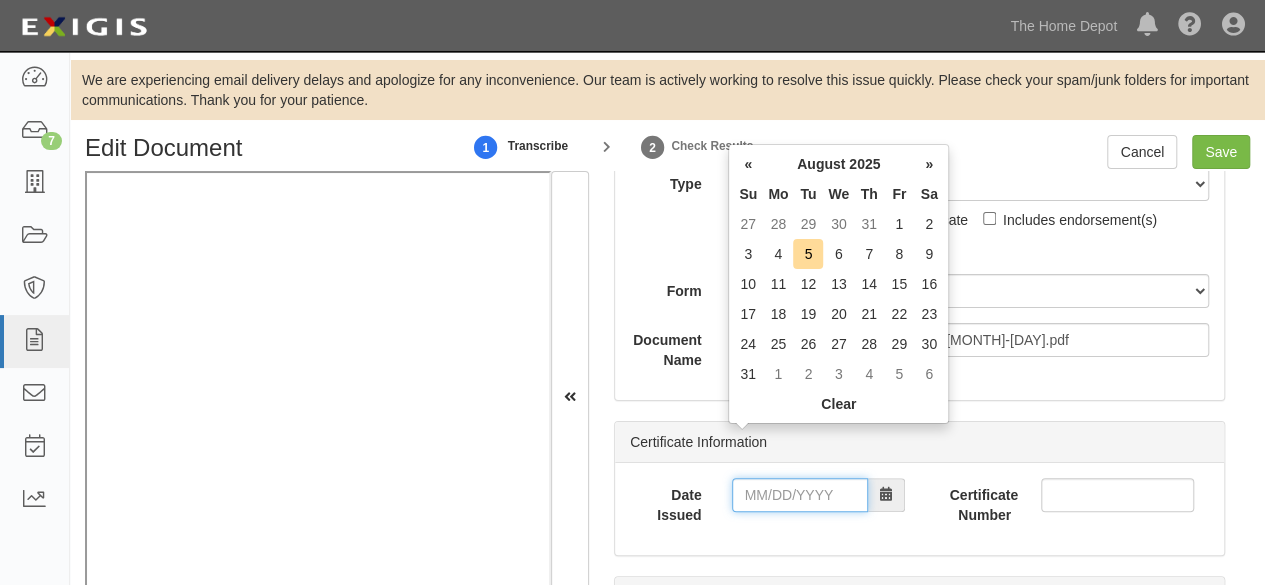 click on "Date Issued" at bounding box center [800, 495] 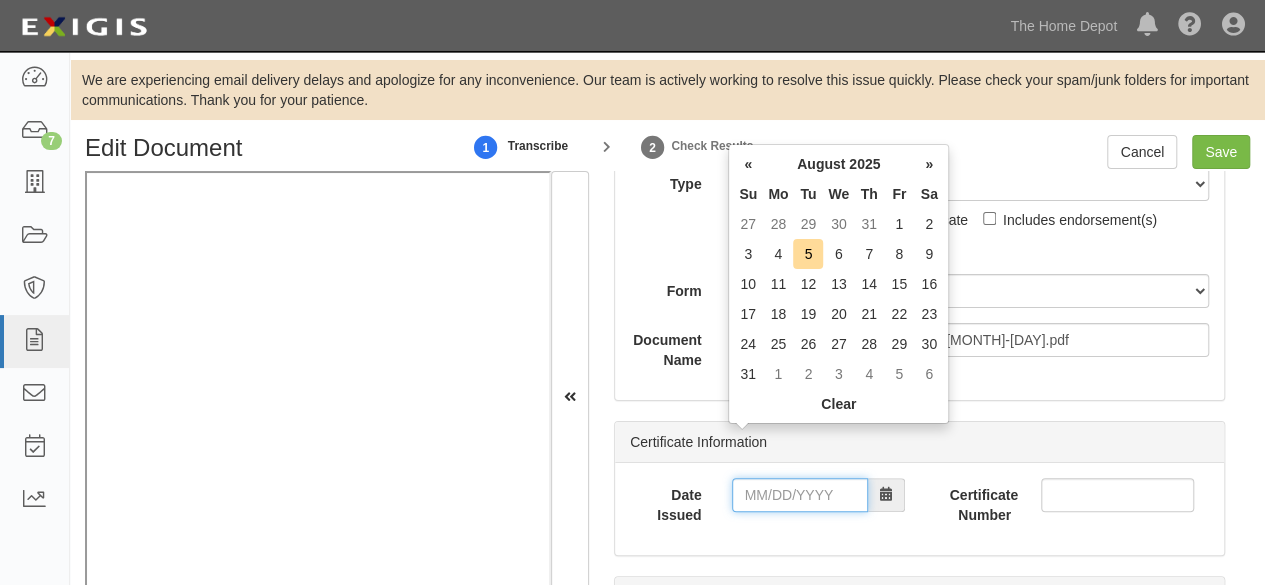 click on "Date Issued" at bounding box center [800, 495] 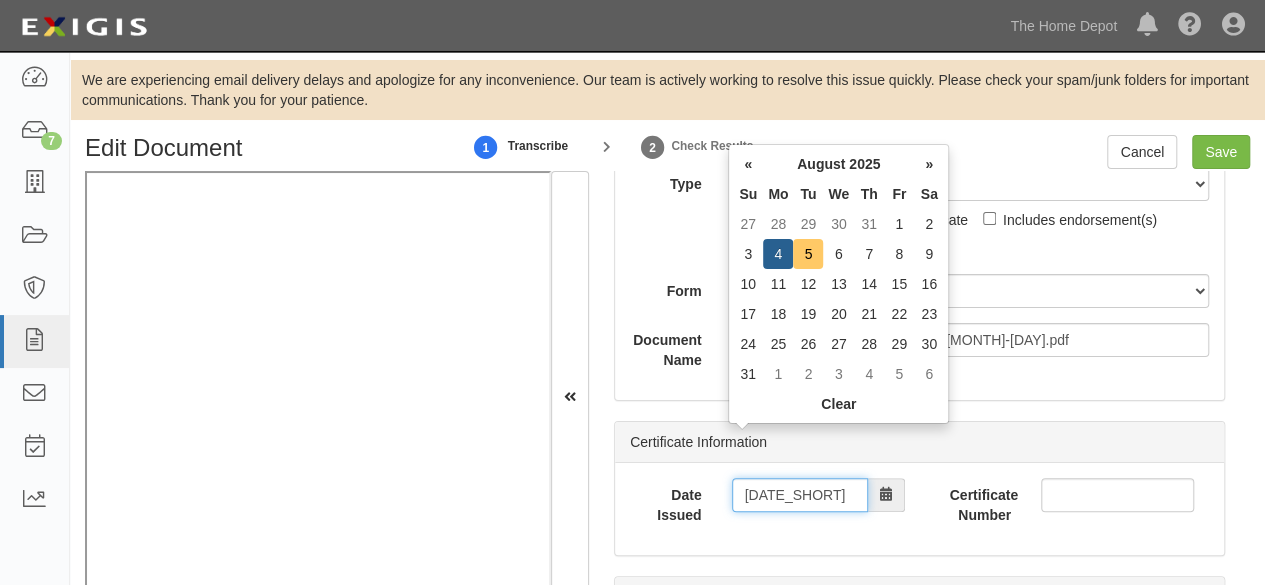 type on "08/05/2025" 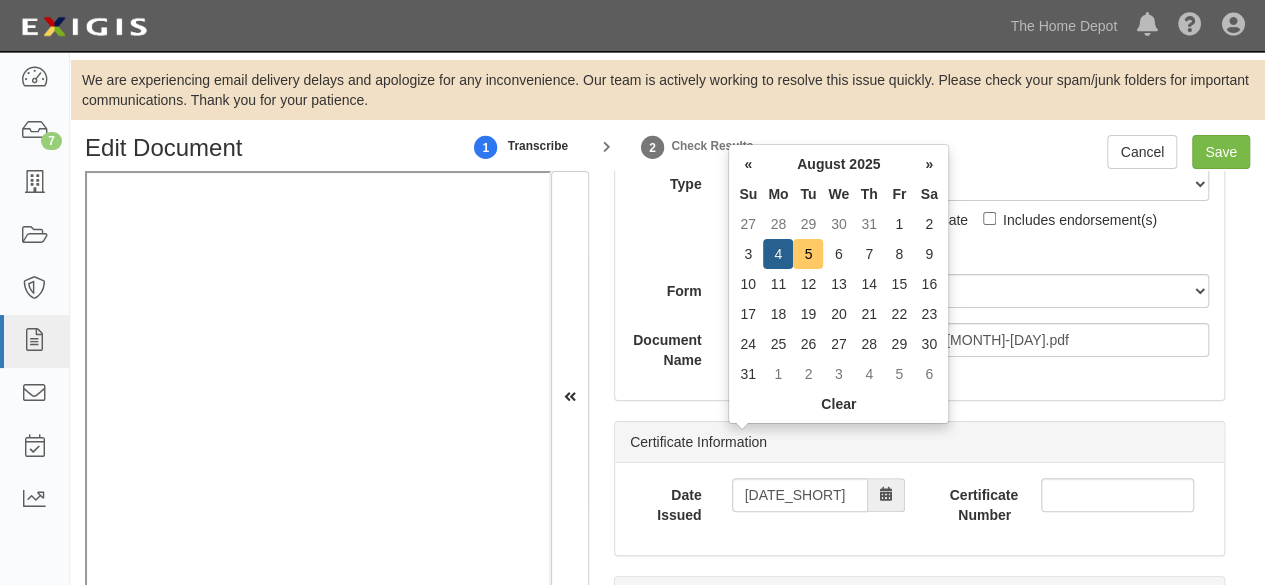 click on "5" at bounding box center (808, 254) 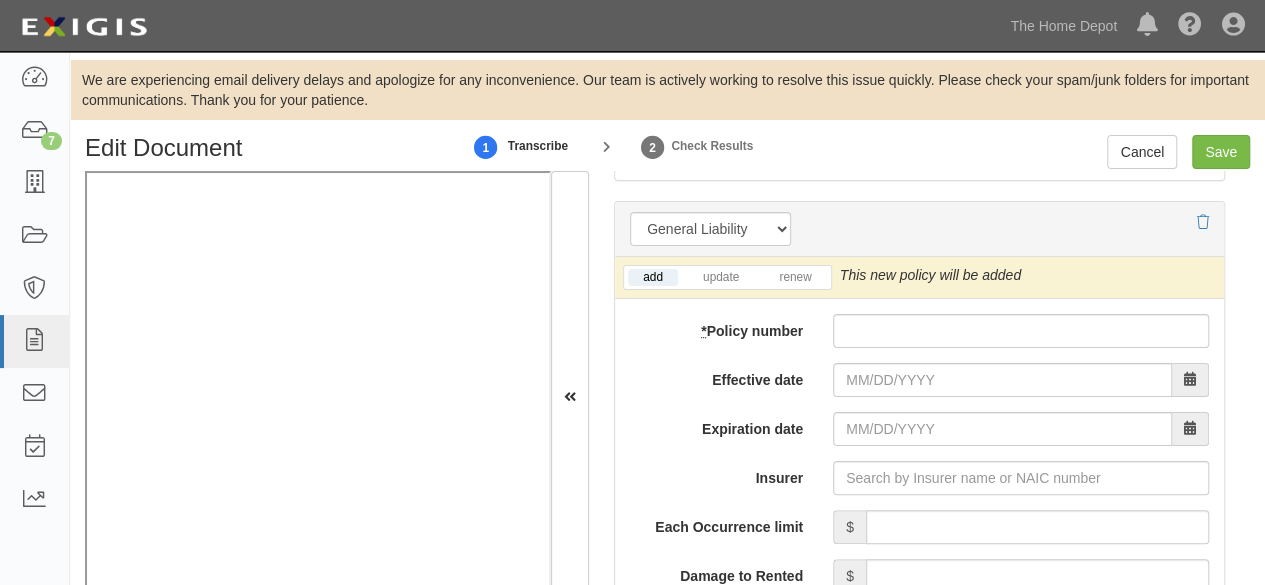 scroll, scrollTop: 1700, scrollLeft: 0, axis: vertical 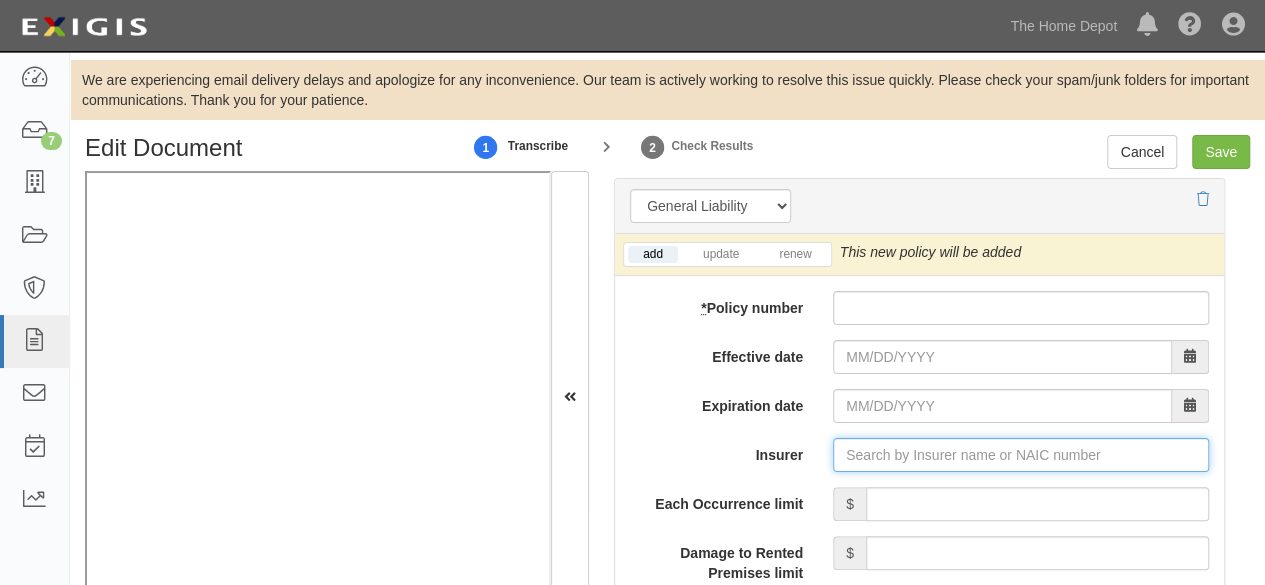 click on "Insurer" at bounding box center (1021, 455) 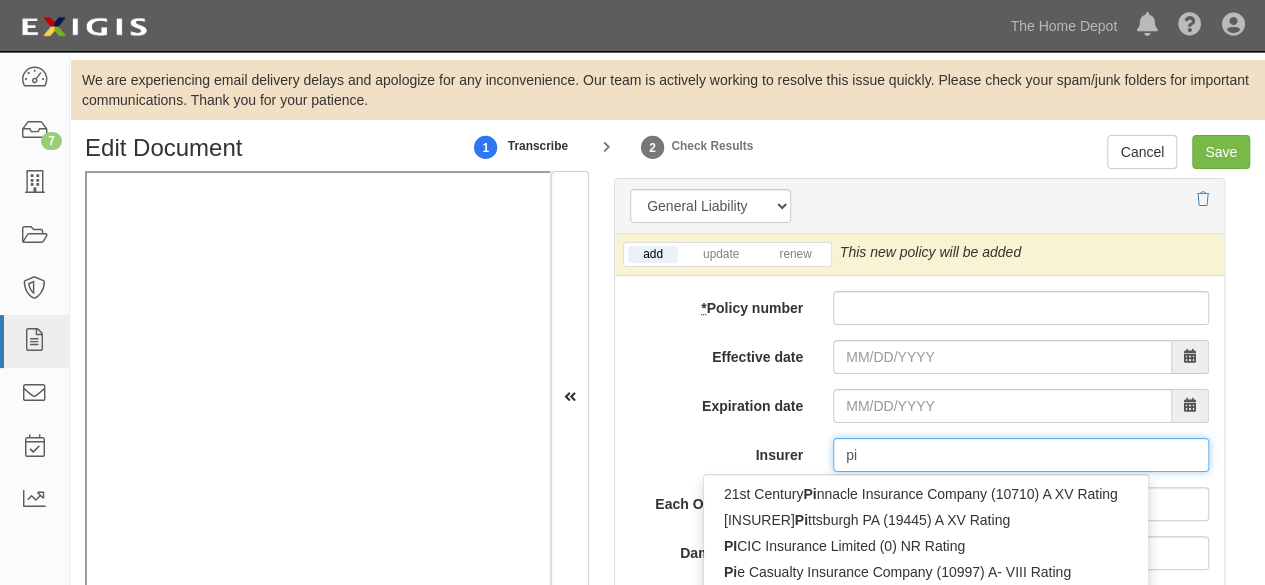 type on "pin" 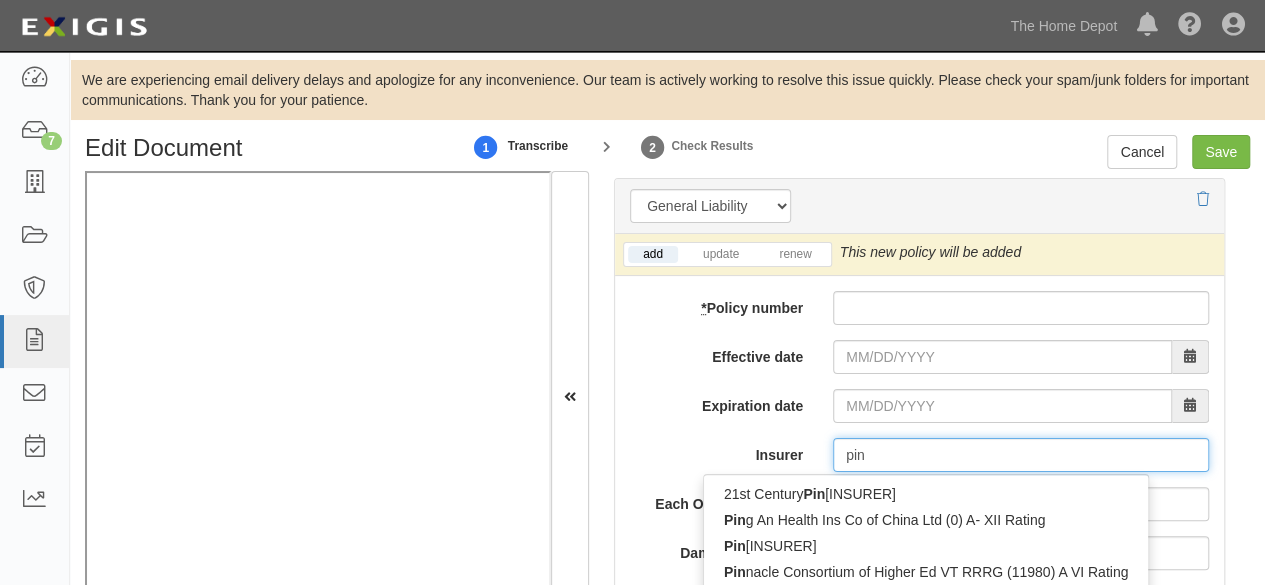 type on "ping An Health Ins Co of China Ltd (0) A- XII Rating" 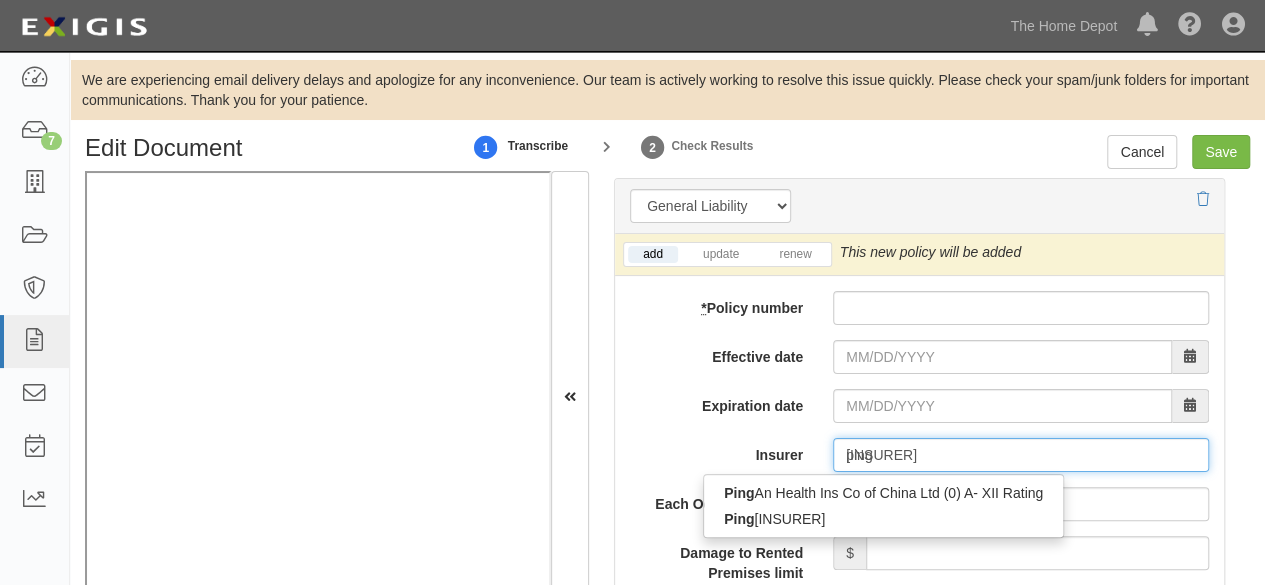 click on "Ping  An Property & Casualty Ins Co China (0) A XV Rating" at bounding box center [883, 519] 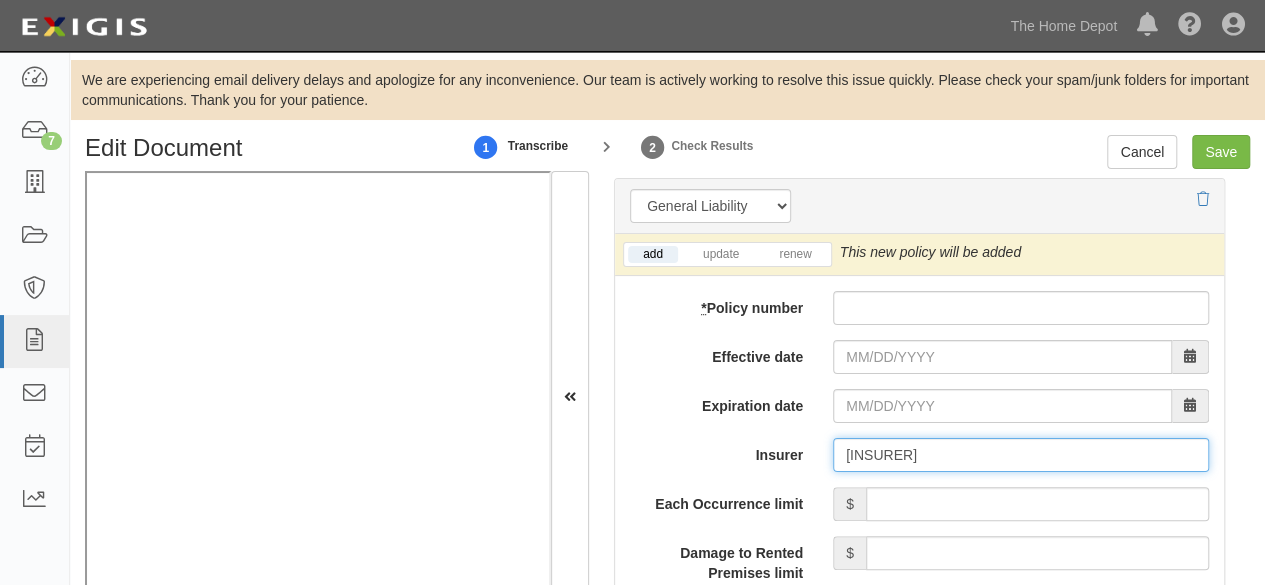 type on "Ping An Property & Casualty Ins Co China (0) A XV Rating" 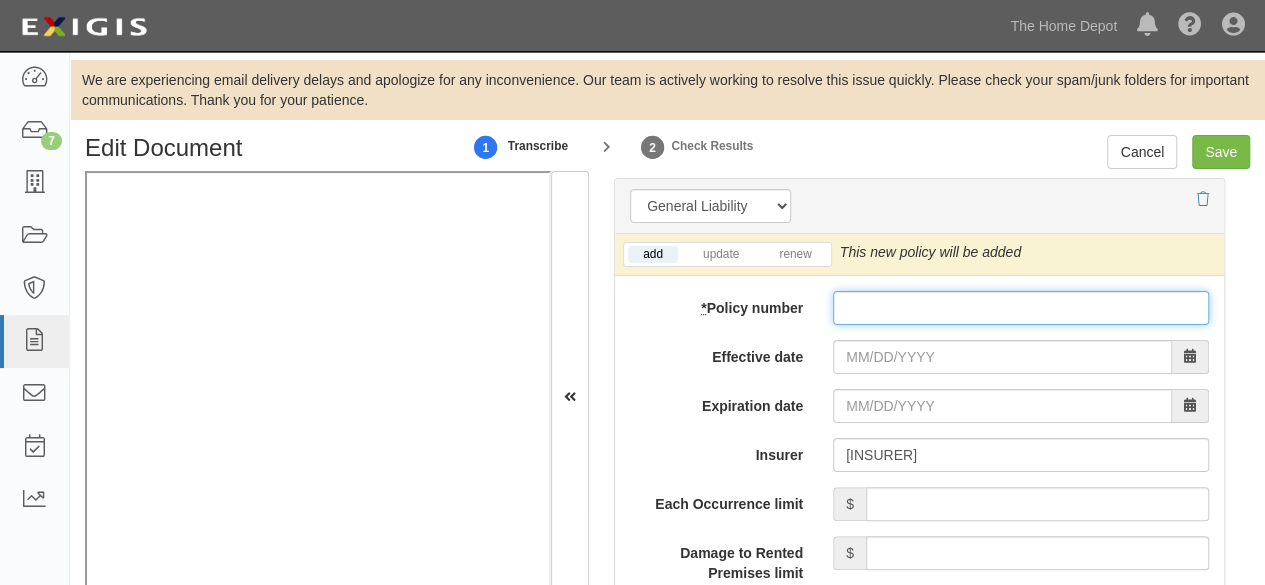 click on "*  Policy number" at bounding box center (1021, 308) 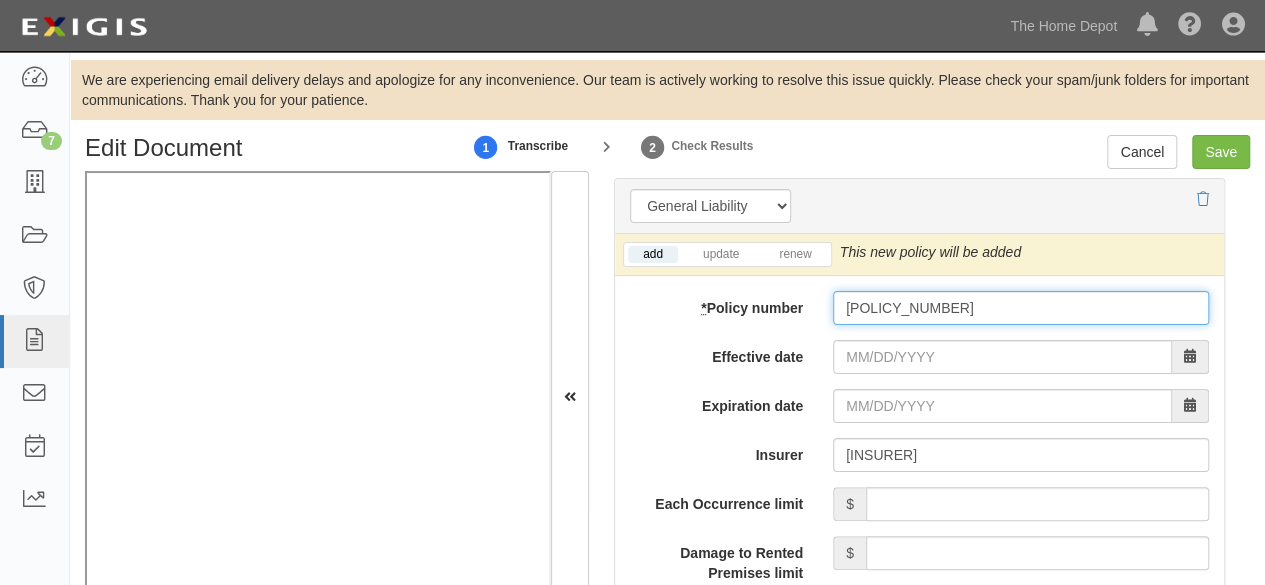 type on "10590076800028564916" 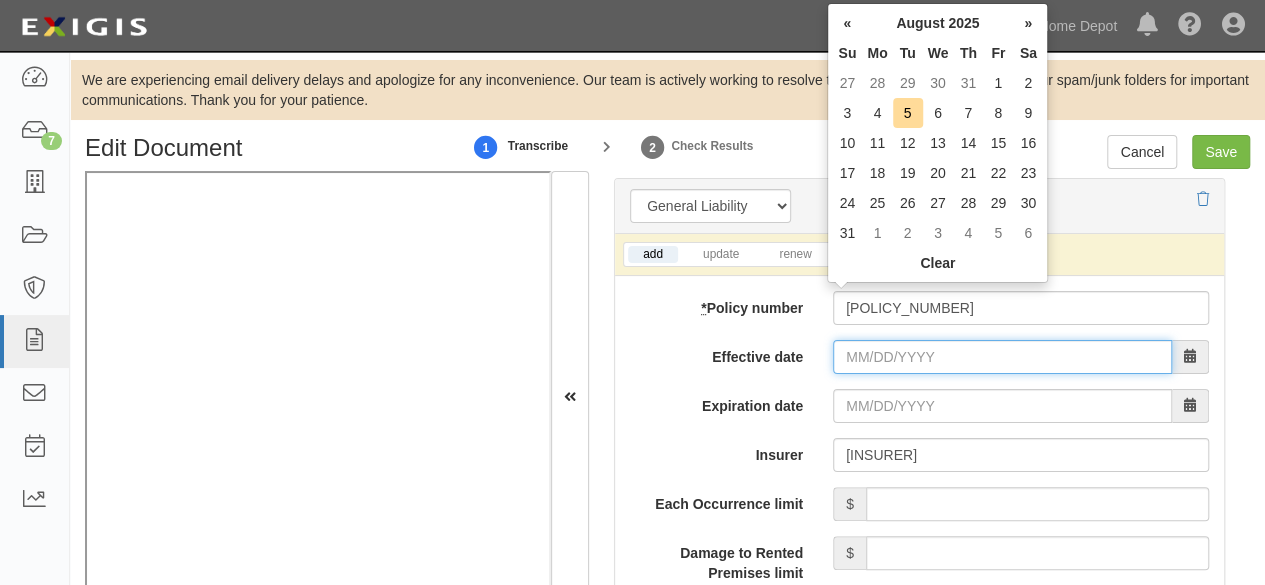 drag, startPoint x: 856, startPoint y: 298, endPoint x: 818, endPoint y: 275, distance: 44.418465 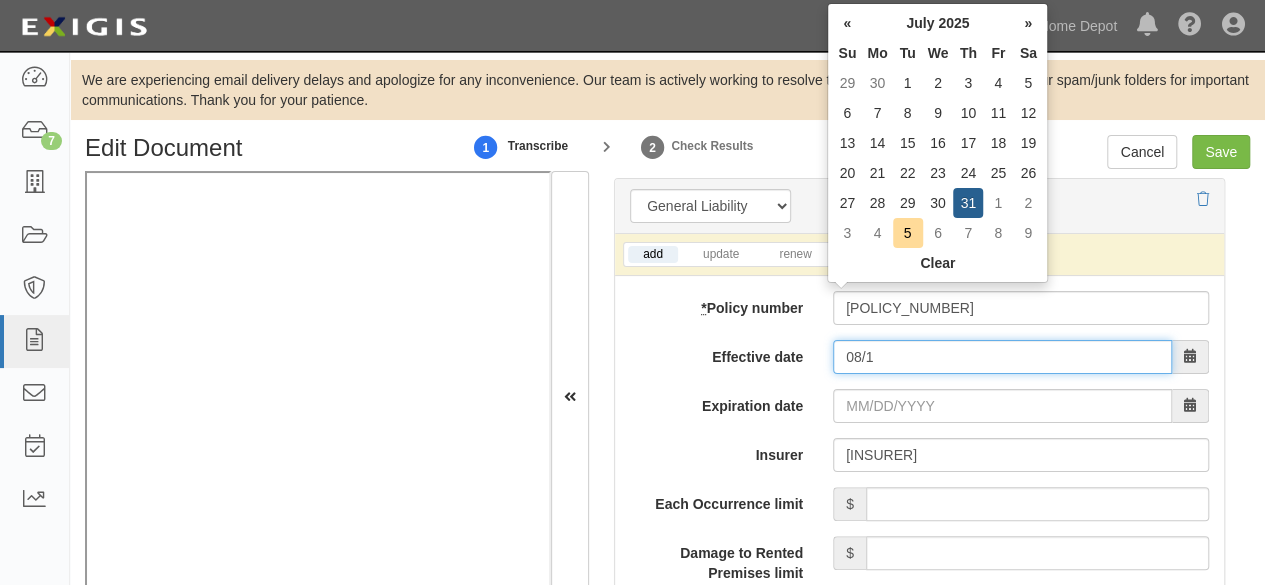 type on "07/31/2025" 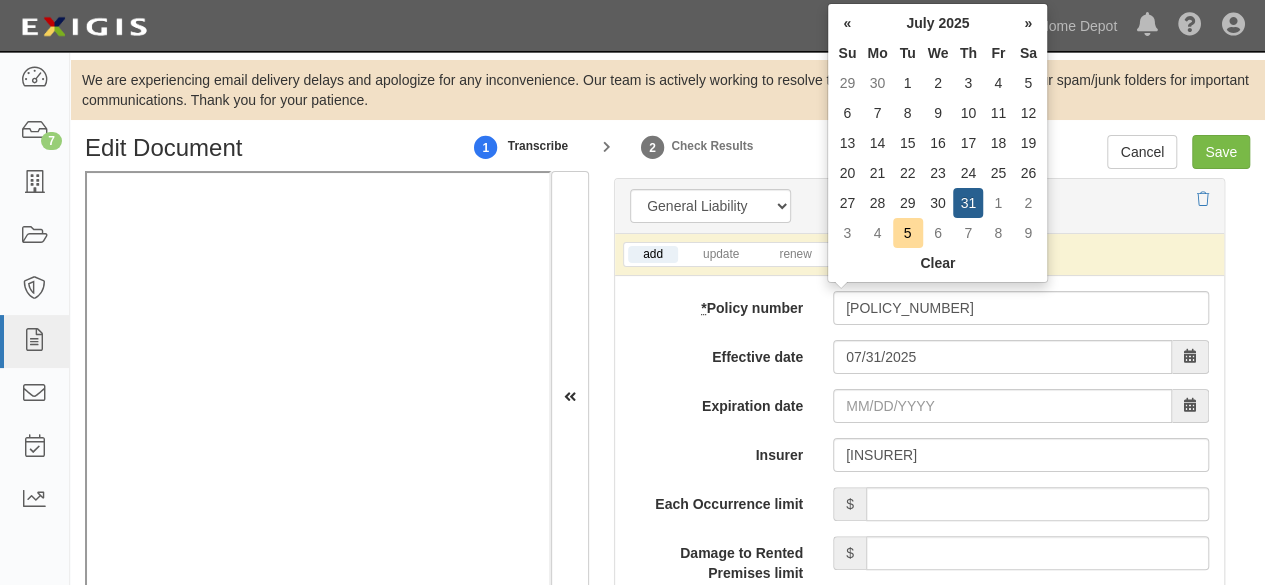 type on "07/31/2026" 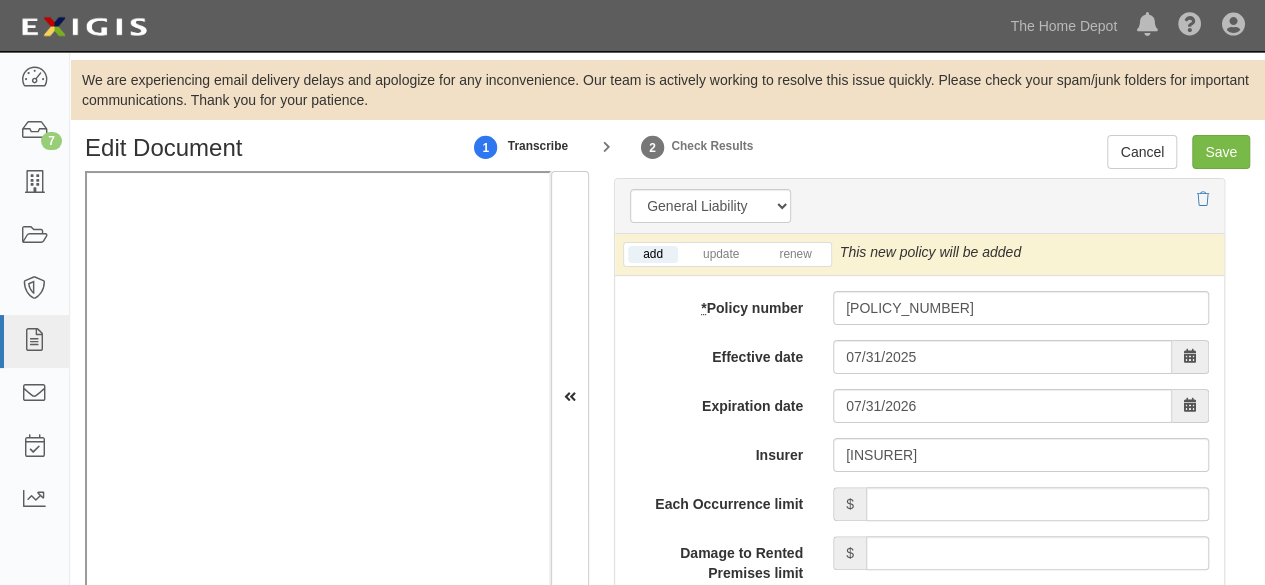 click on "add update renew This new policy will be added This new policy will update existing policy # This new policy will renew existing policy # *  Policy number 10590076800028564916 Effective date 07/31/2025 Expiration date 07/31/2026 Insurer Ping An Property & Casualty Ins Co China (0) A XV Rating ping Ping  An Health Ins Co of China Ltd (0) A- XII Rating Ping  An Property & Casualty Ins Co China (0) A XV Rating Each Occurrence limit $ Damage to Rented Premises limit $ Medical Expense limit $ Personal and Advertising Injury limit $ General Aggregate limit $ Products-Completed Operations Aggregate limit $ Other limit description Other limit $ Coverage trigger Claims made Occurrence Description 1 Description 2 General Aggregate limit applies per Policy Project Location   Additional Insured Selected on certificate Waiver of Subrogation Selected on certificate Description Internal notes Self-insured" at bounding box center (919, 880) 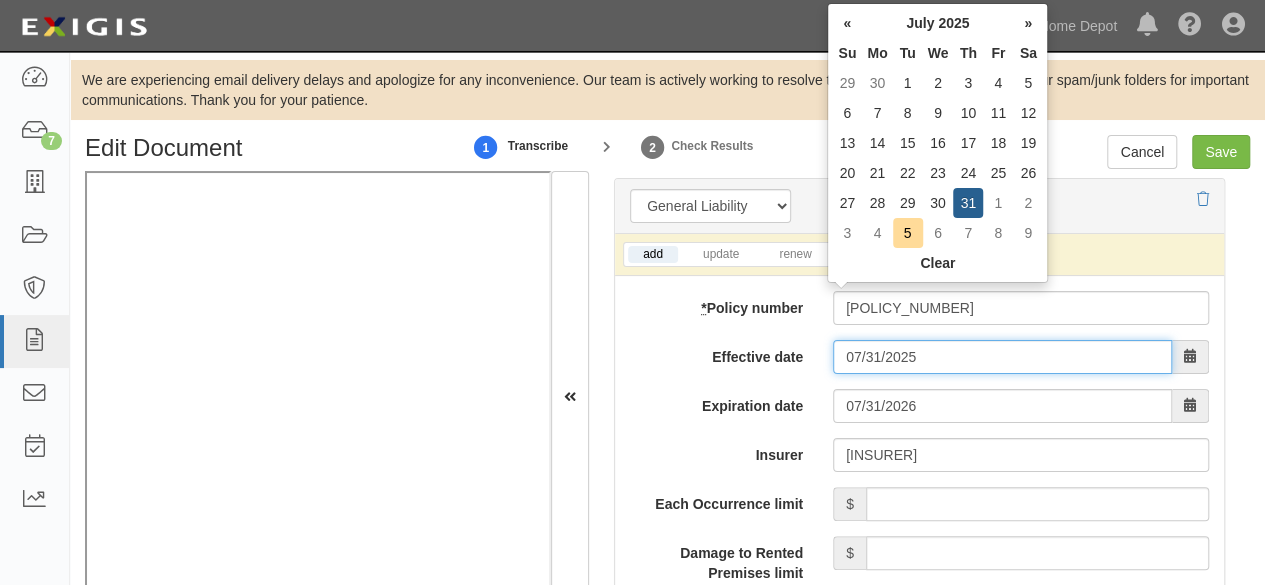 click on "07/31/2025" at bounding box center (1002, 357) 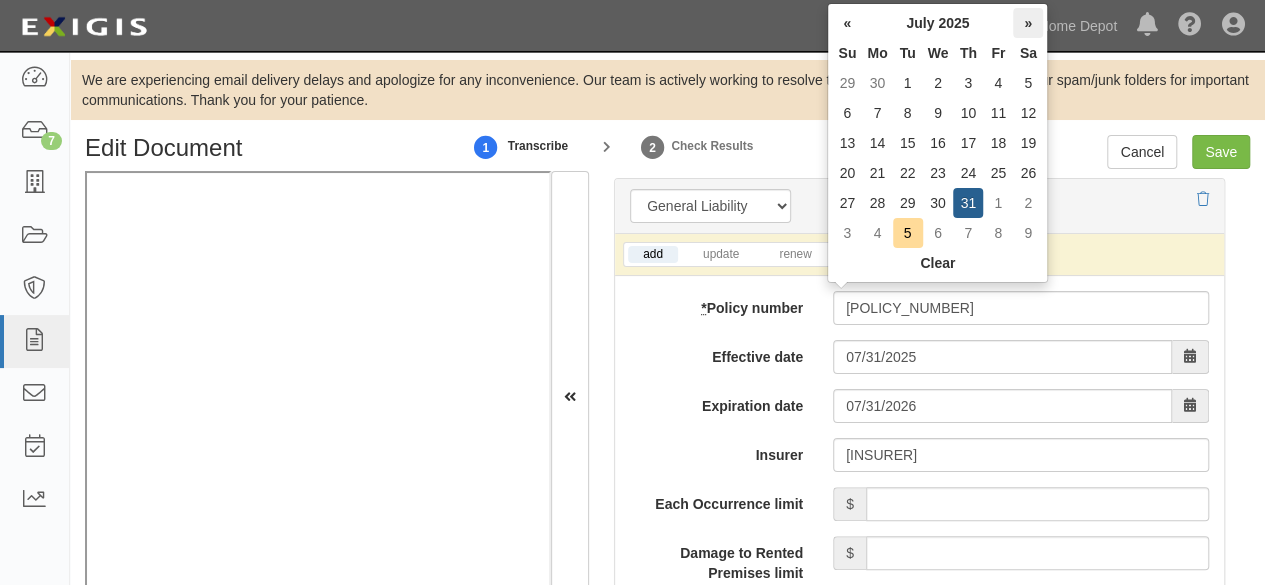 click on "»" at bounding box center (1028, 23) 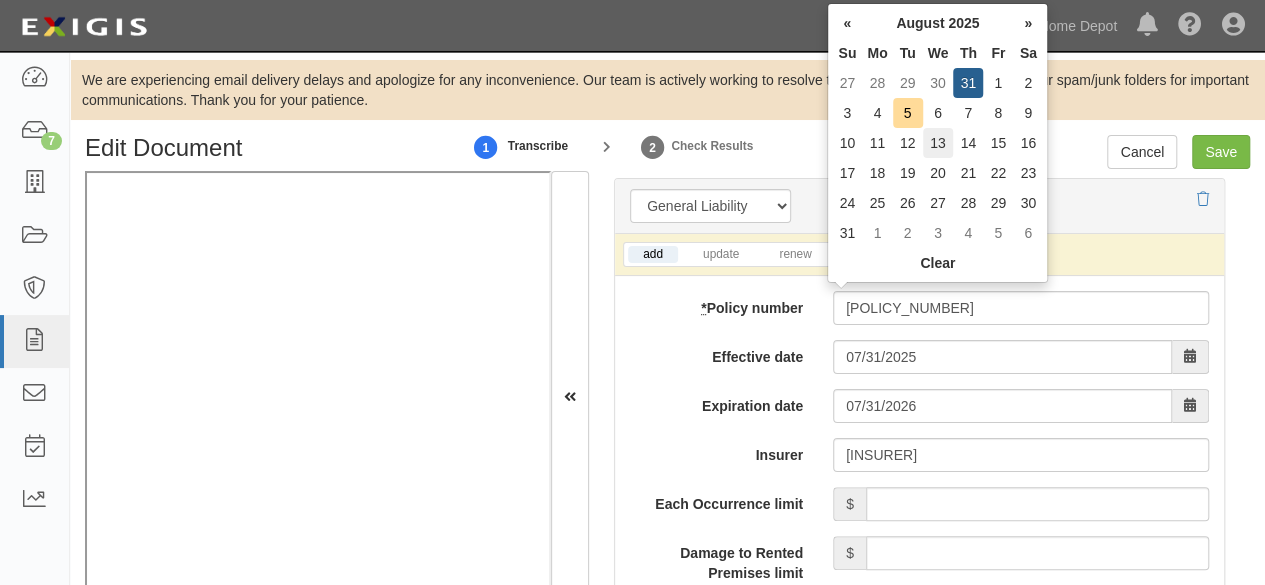 click on "13" at bounding box center (938, 143) 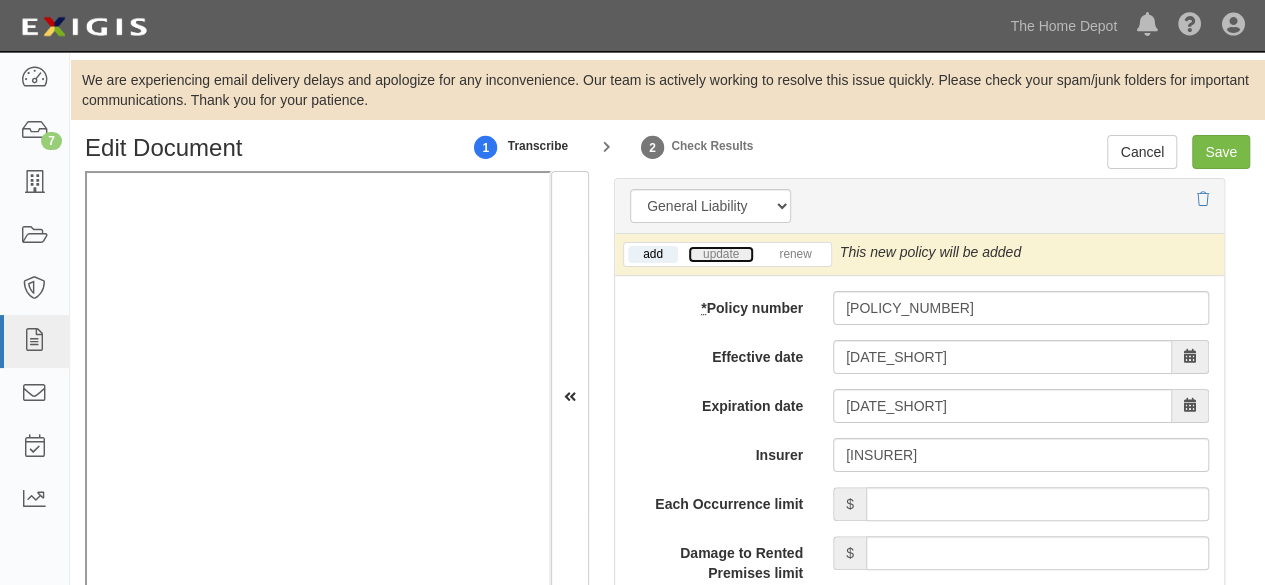 click on "update" at bounding box center (721, 254) 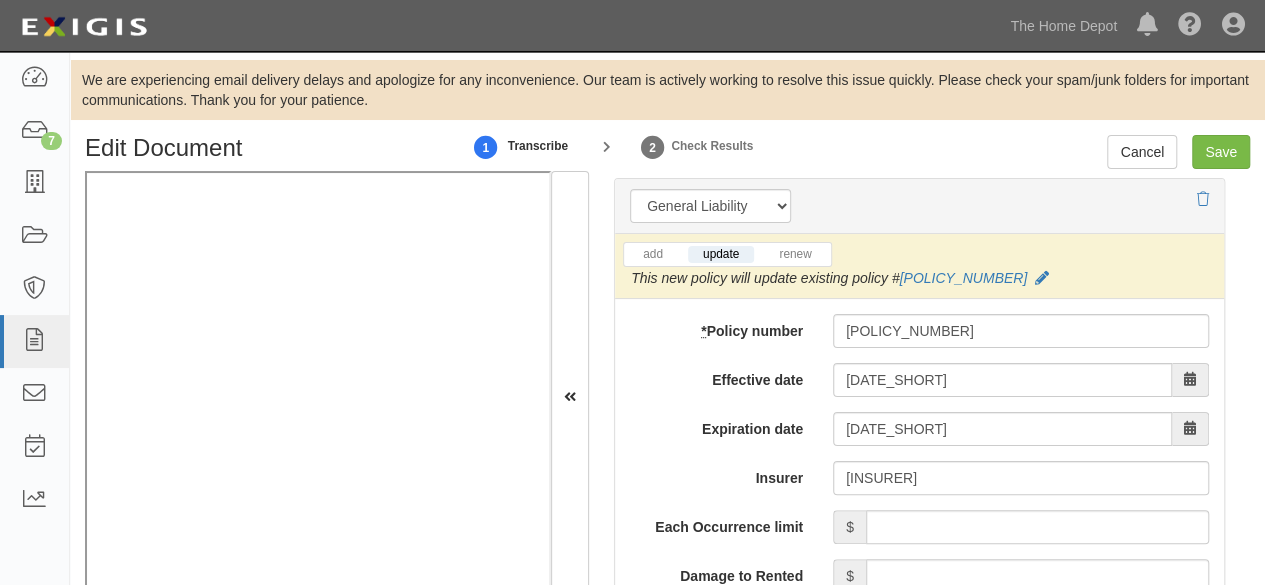click on "This new policy will update existing policy # 10590003902622644365" at bounding box center [840, 278] 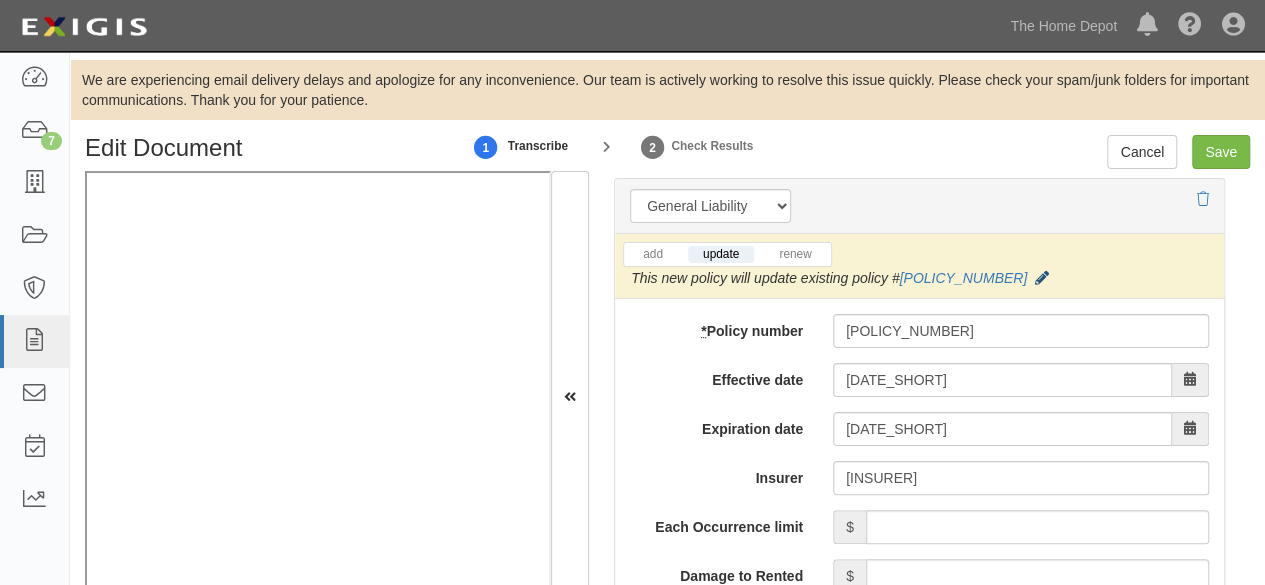 click at bounding box center [1042, 279] 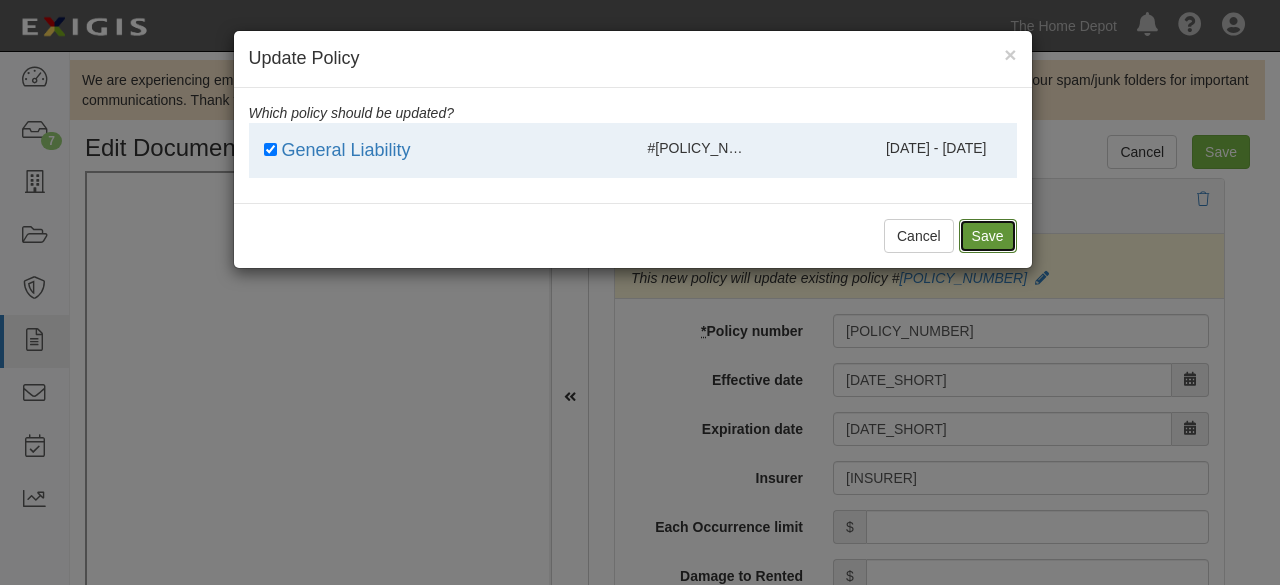 click on "Save" at bounding box center [988, 236] 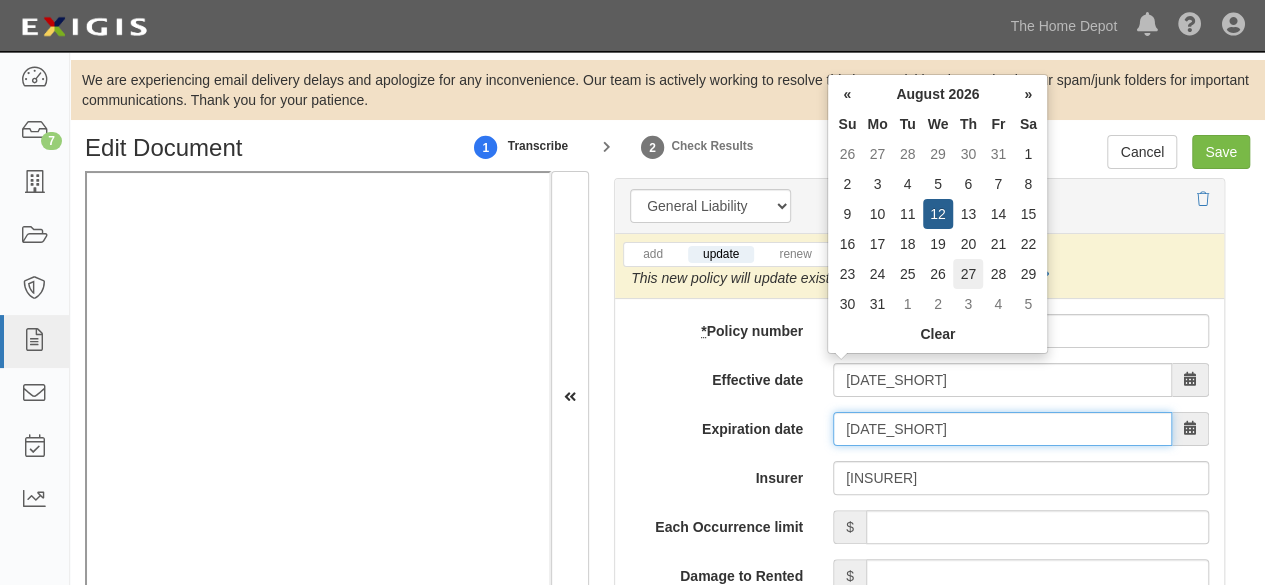 drag, startPoint x: 898, startPoint y: 369, endPoint x: 980, endPoint y: 259, distance: 137.20058 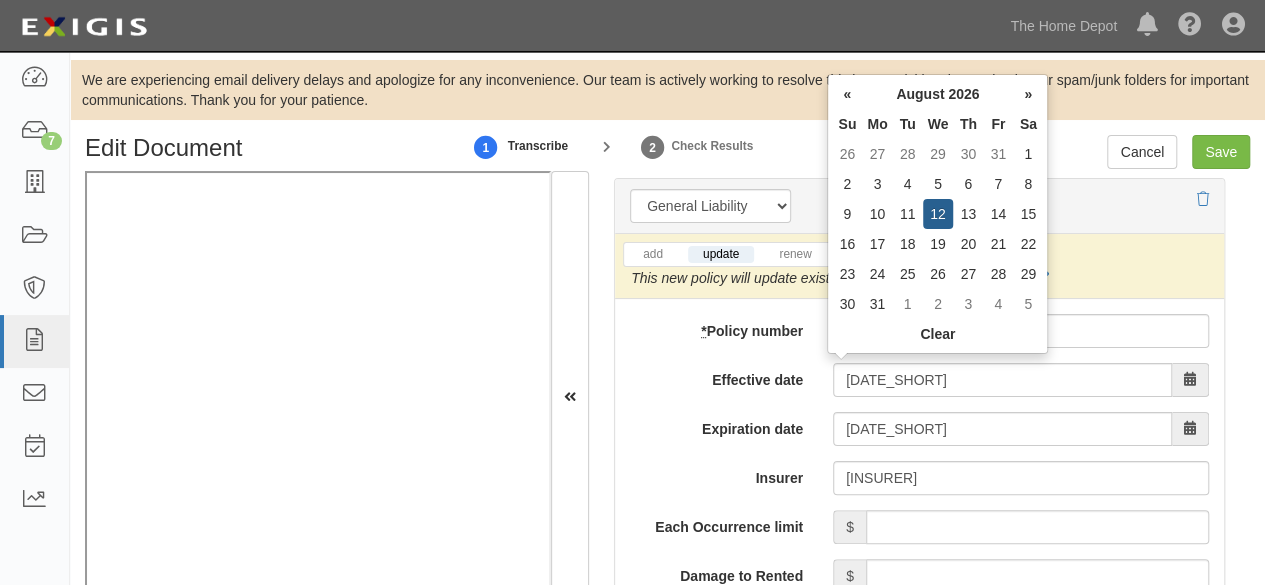 drag, startPoint x: 933, startPoint y: 211, endPoint x: 844, endPoint y: 290, distance: 119.0042 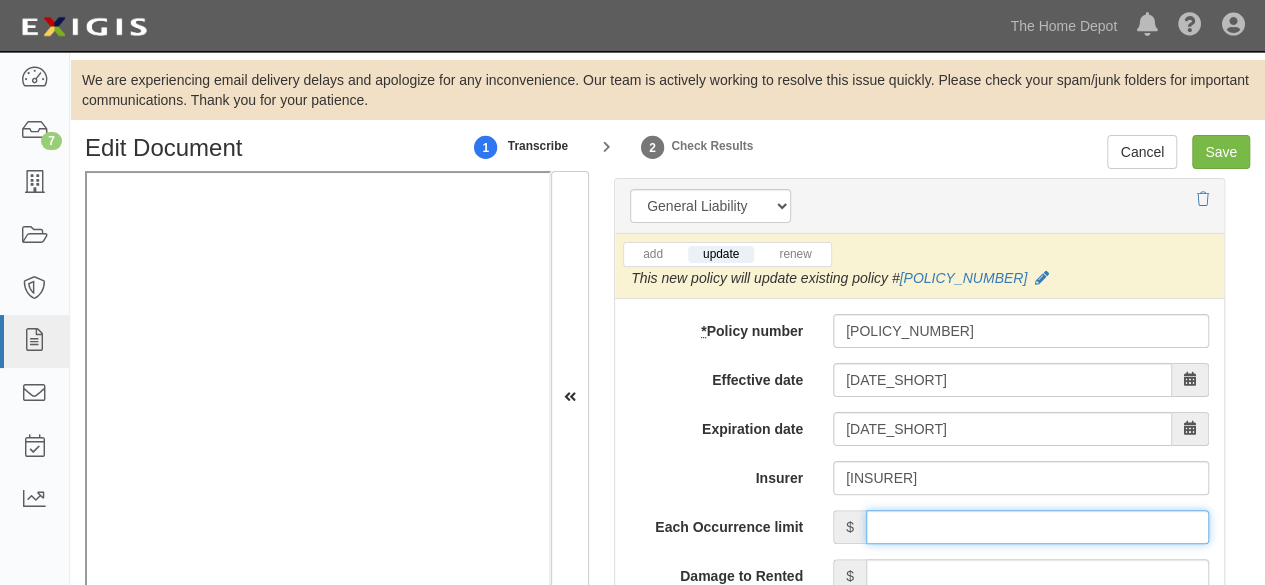 drag, startPoint x: 874, startPoint y: 473, endPoint x: 878, endPoint y: 459, distance: 14.56022 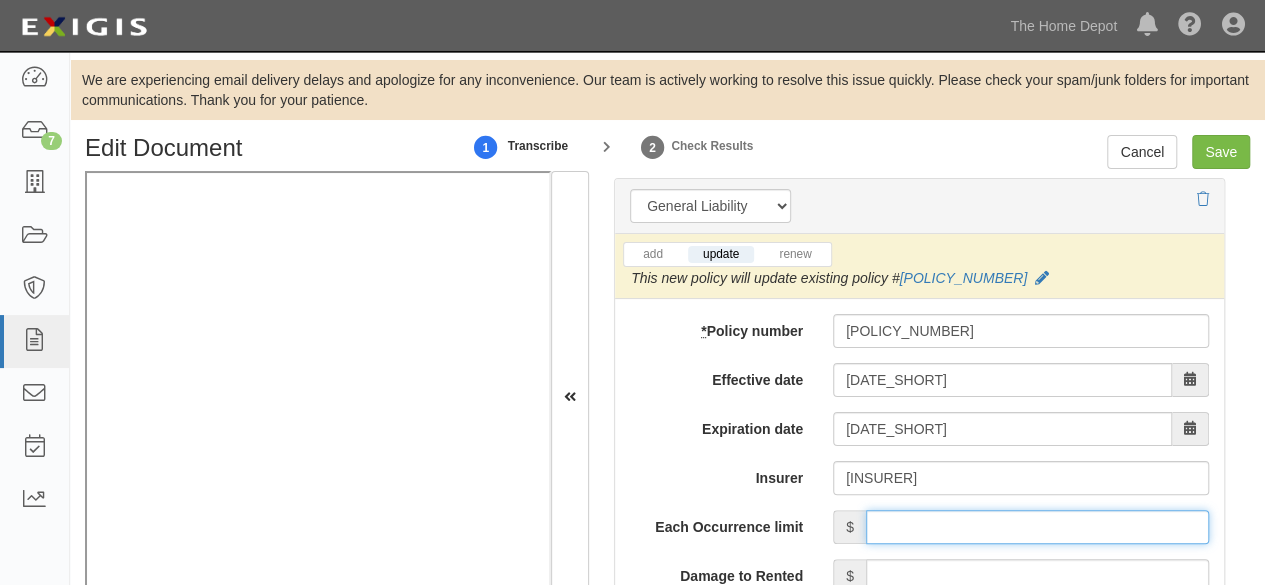 type on "4,000,000" 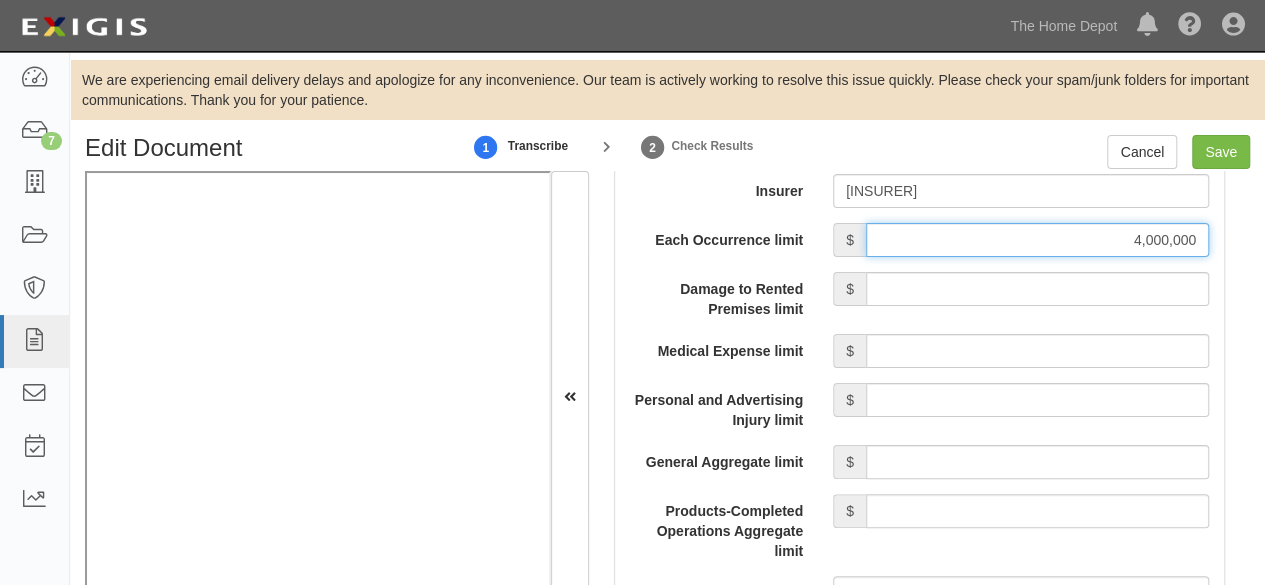 scroll, scrollTop: 2000, scrollLeft: 0, axis: vertical 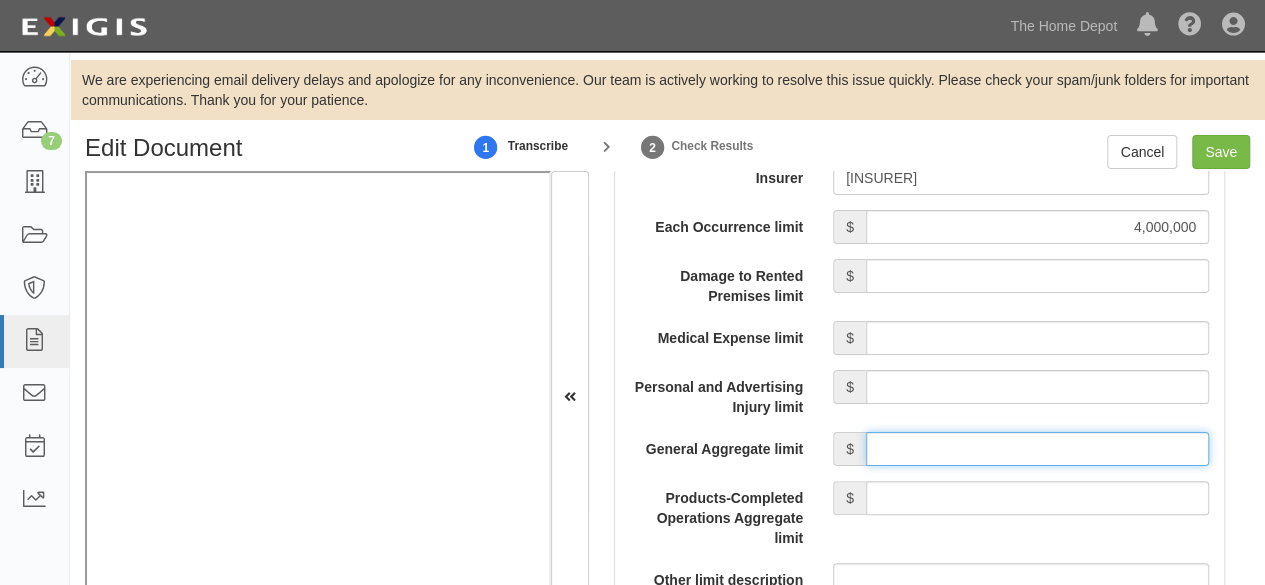click on "General Aggregate limit" at bounding box center [1037, 449] 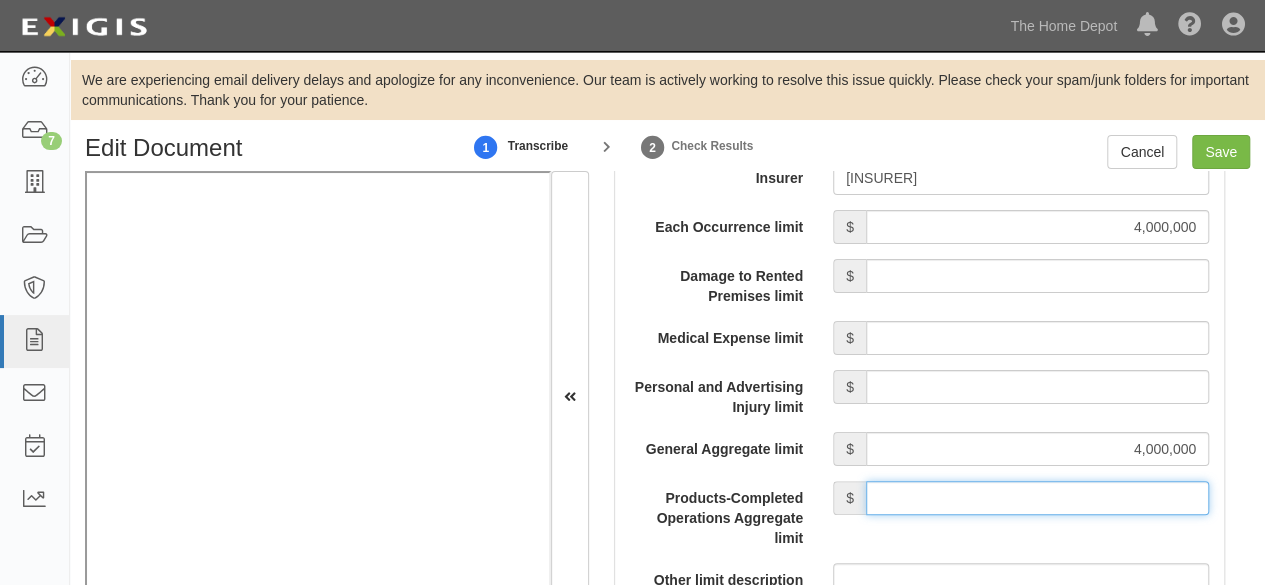 drag, startPoint x: 968, startPoint y: 438, endPoint x: 972, endPoint y: 423, distance: 15.524175 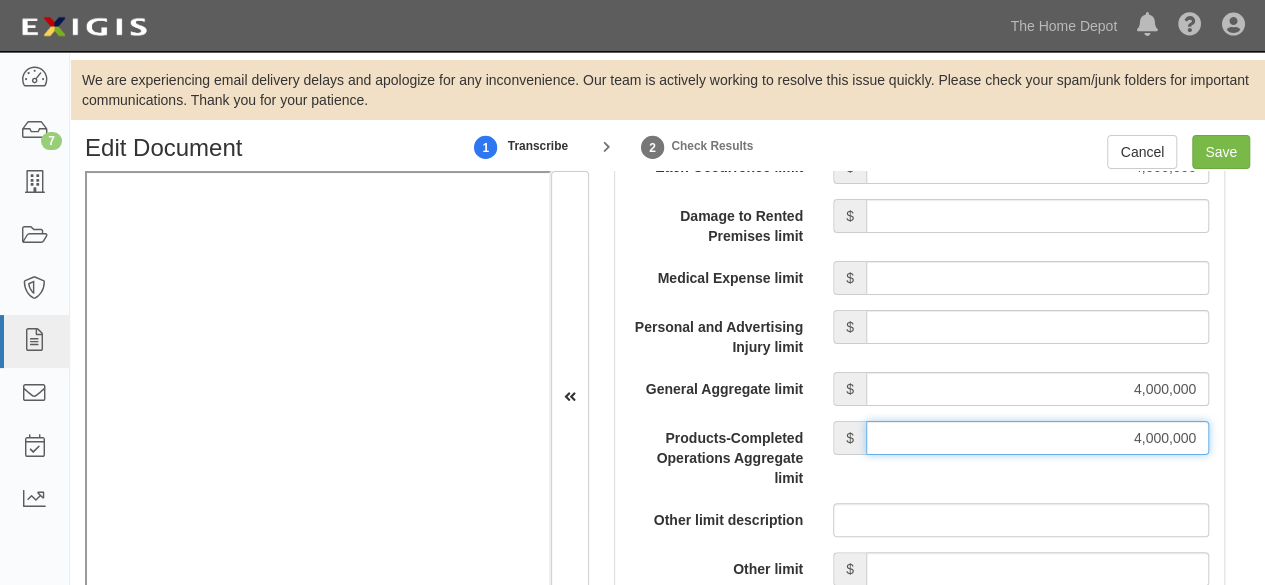 scroll, scrollTop: 2100, scrollLeft: 0, axis: vertical 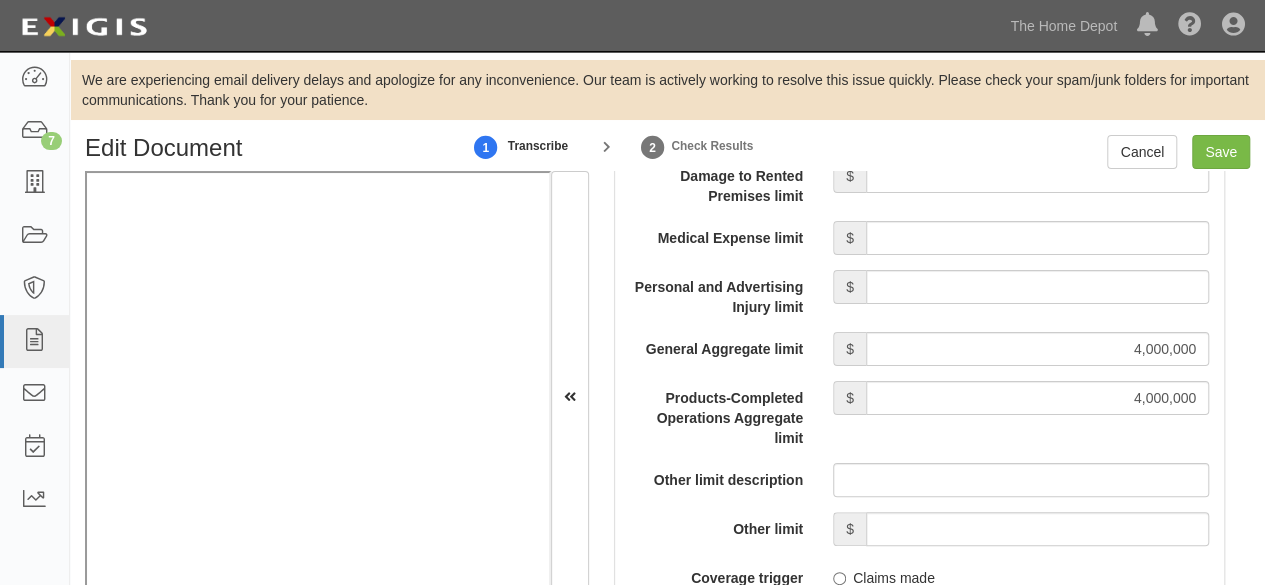 click on "Occurrence" at bounding box center [839, 605] 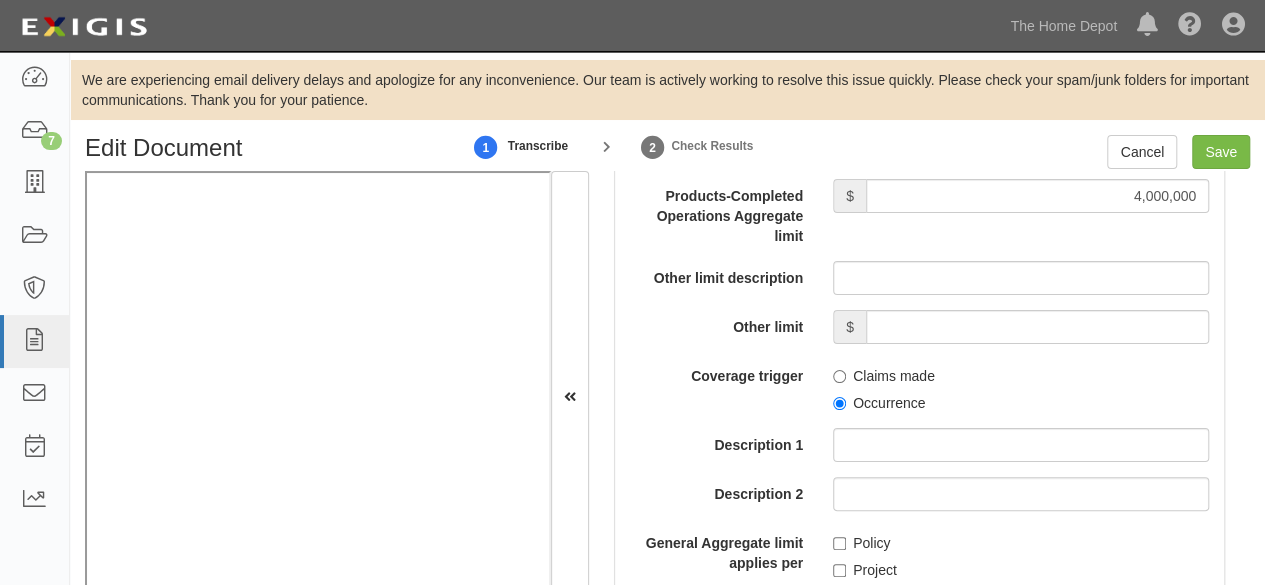 scroll, scrollTop: 2400, scrollLeft: 0, axis: vertical 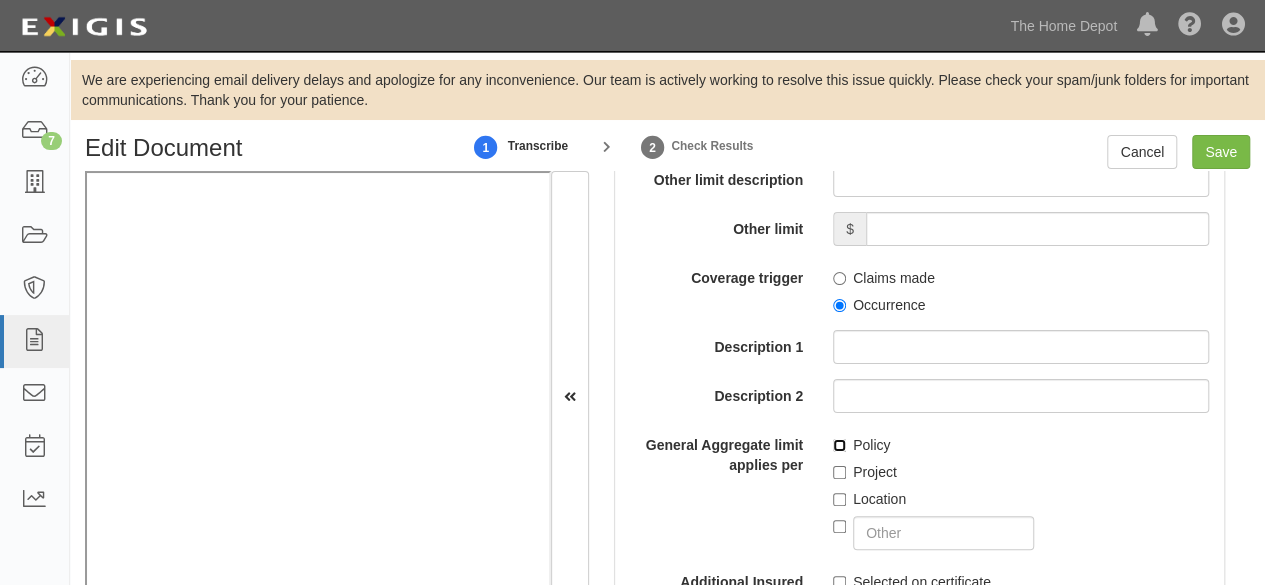 click on "Policy" at bounding box center [839, 445] 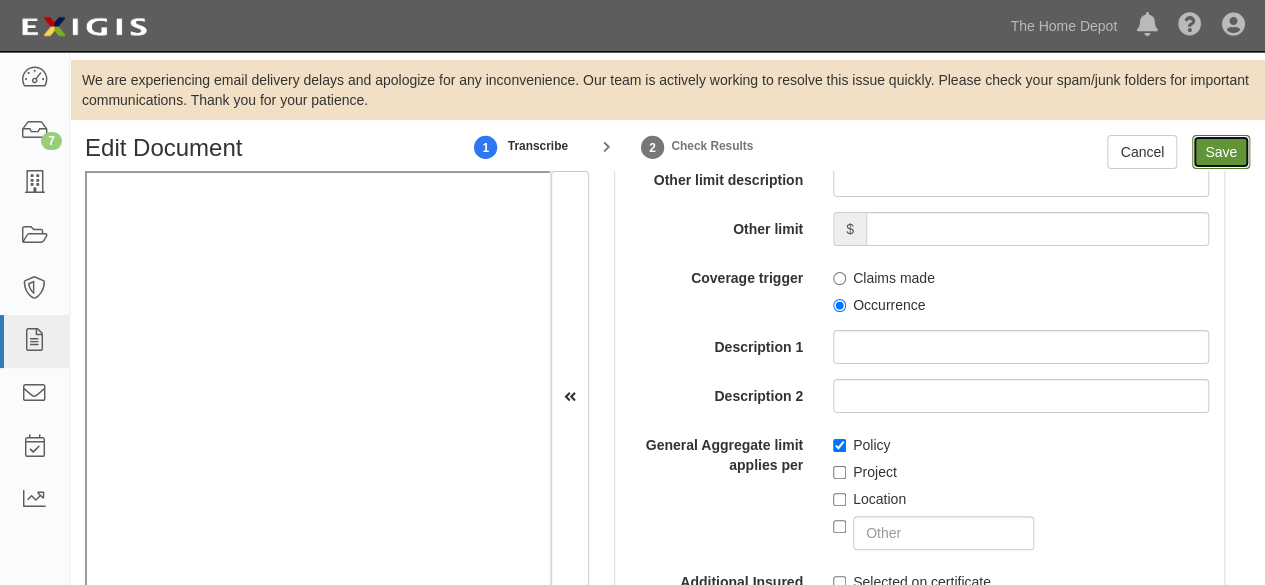 click on "Save" at bounding box center (1221, 152) 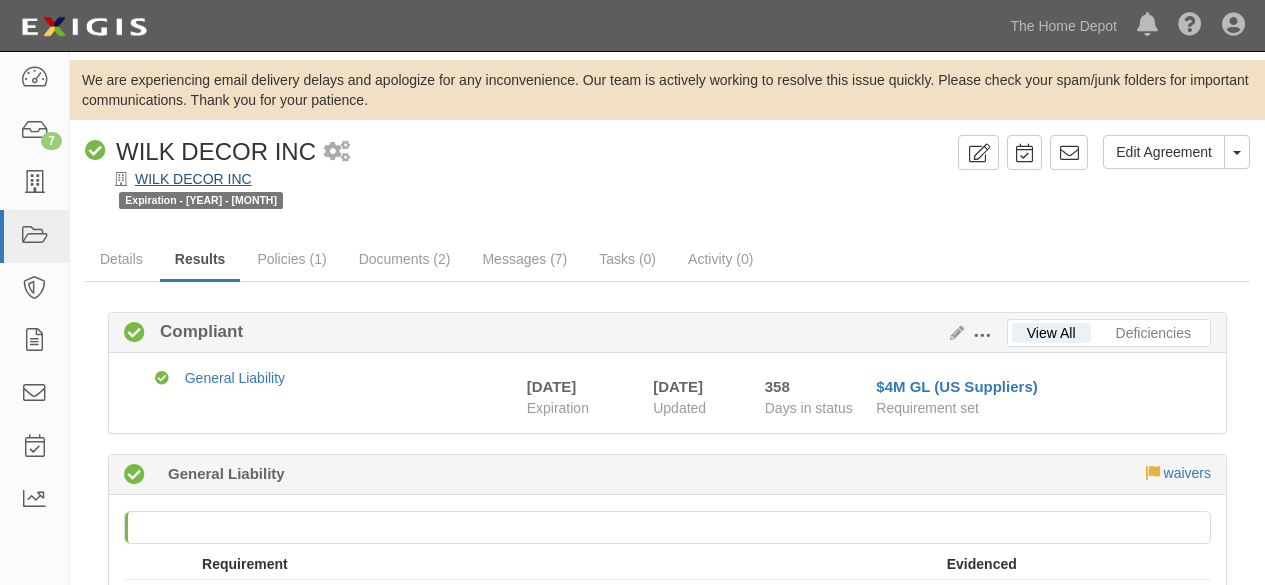 scroll, scrollTop: 0, scrollLeft: 0, axis: both 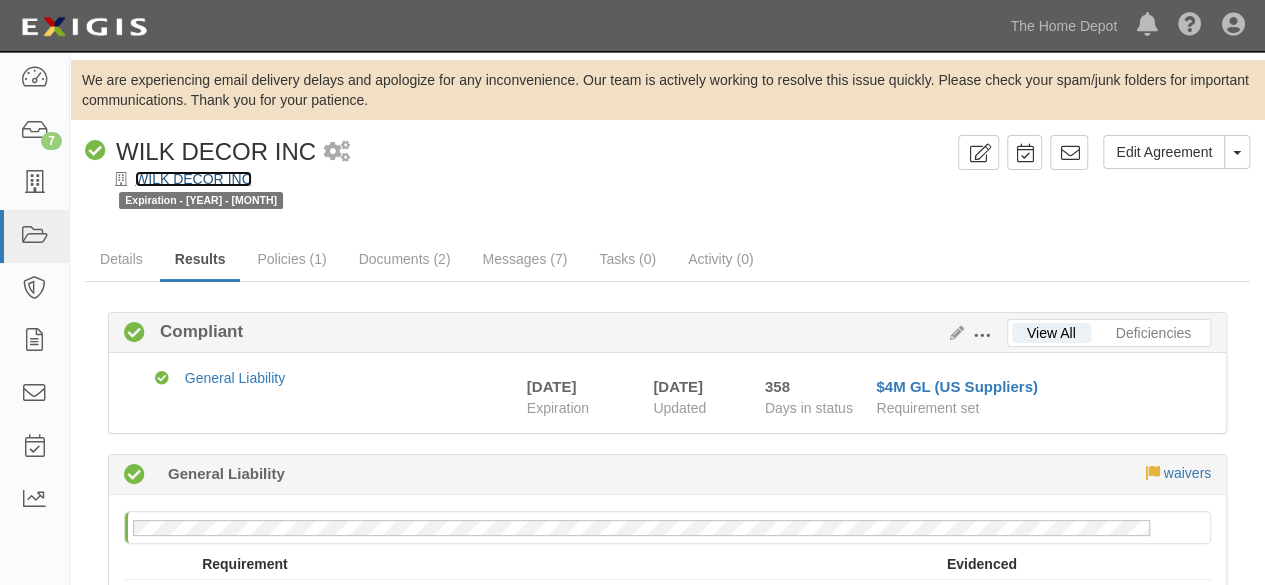 click on "WILK DECOR INC" at bounding box center [193, 179] 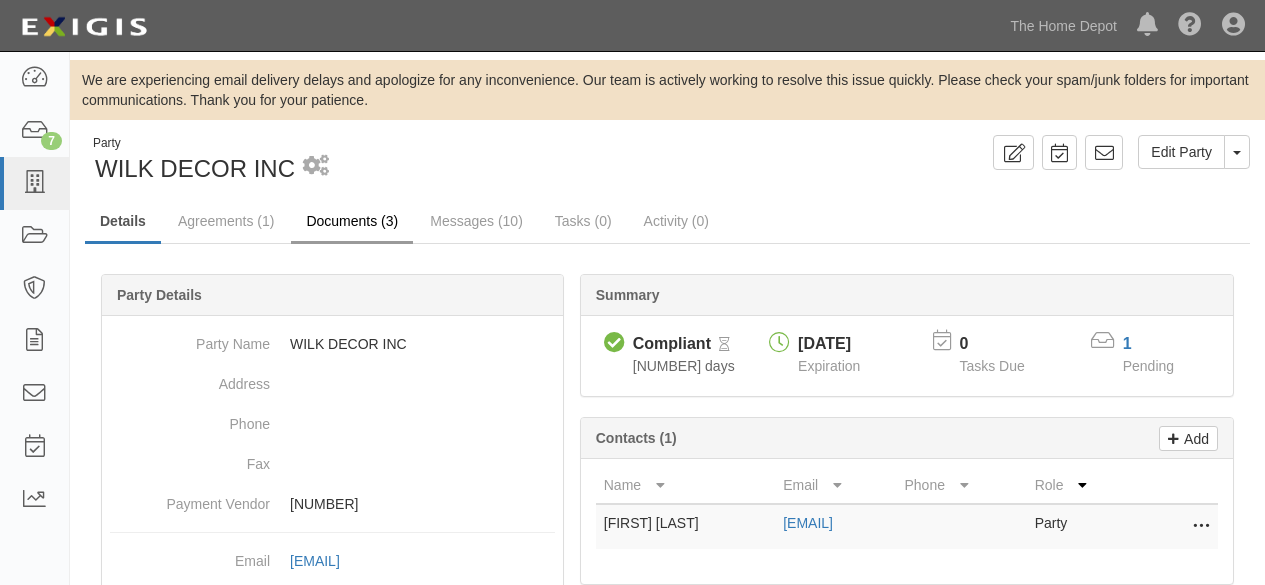 scroll, scrollTop: 0, scrollLeft: 0, axis: both 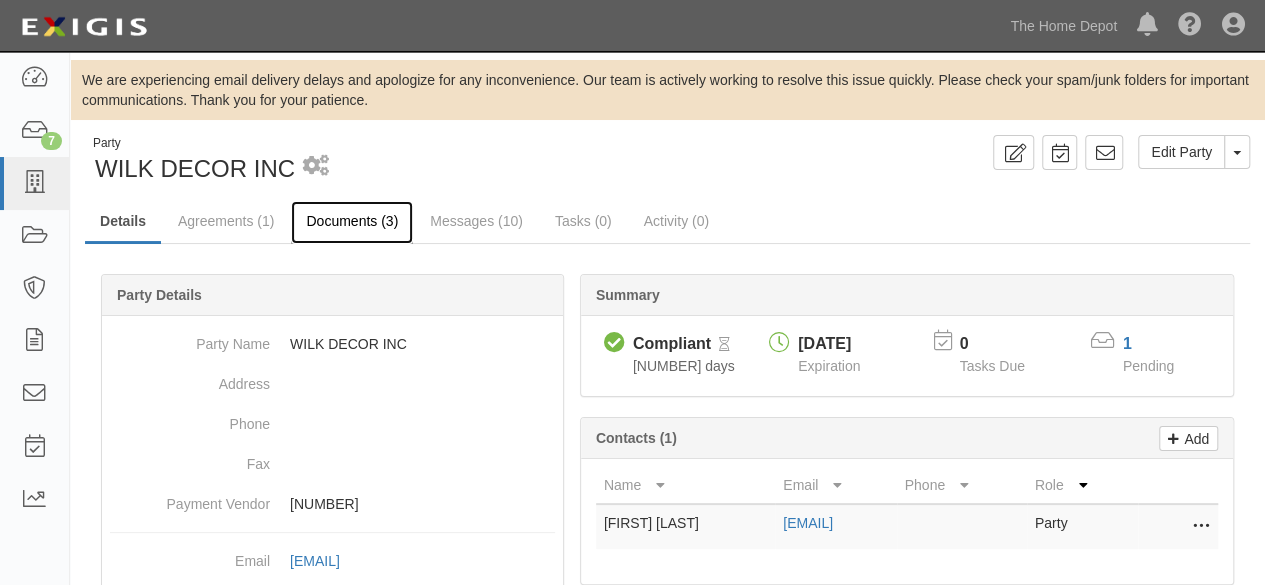 click on "Documents (3)" at bounding box center (352, 222) 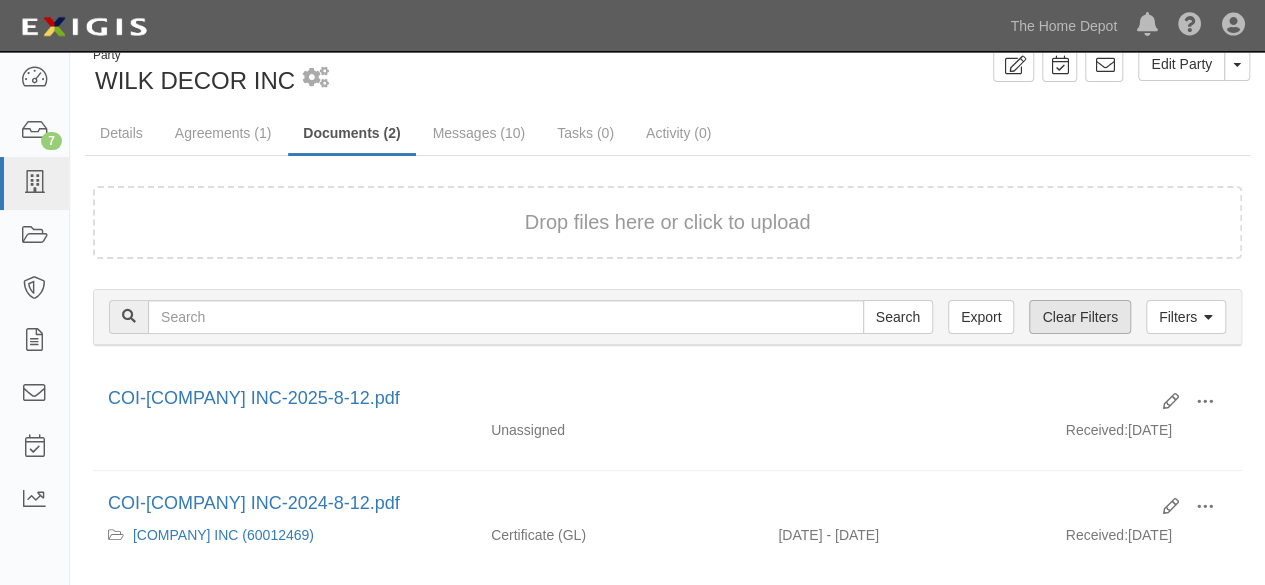 scroll, scrollTop: 194, scrollLeft: 0, axis: vertical 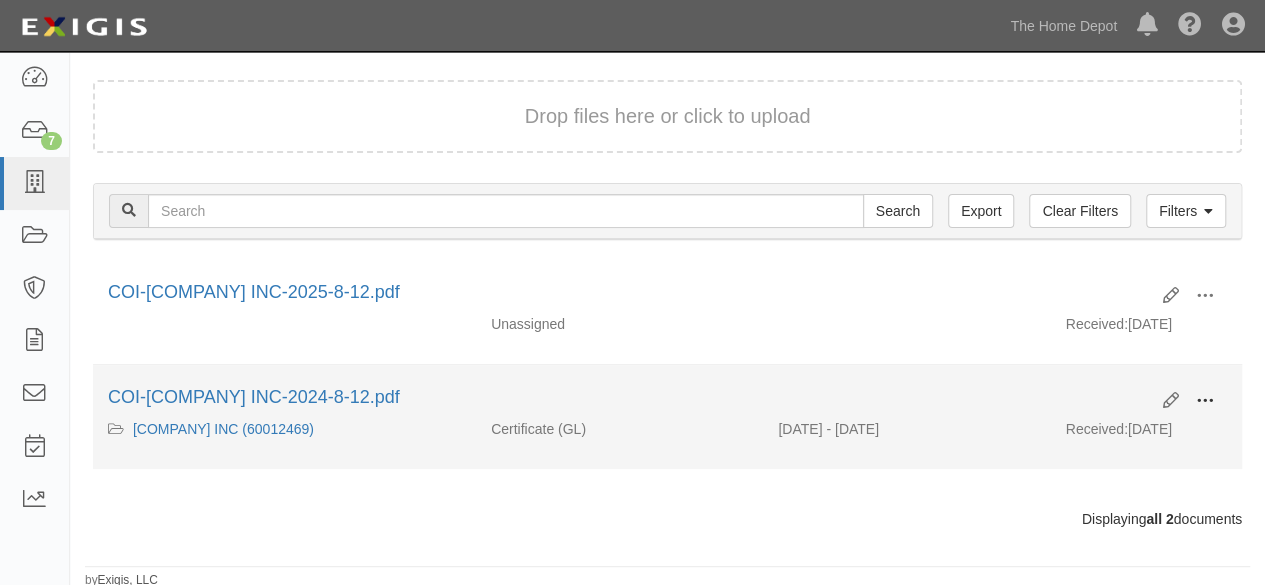 drag, startPoint x: 1211, startPoint y: 390, endPoint x: 1173, endPoint y: 418, distance: 47.201694 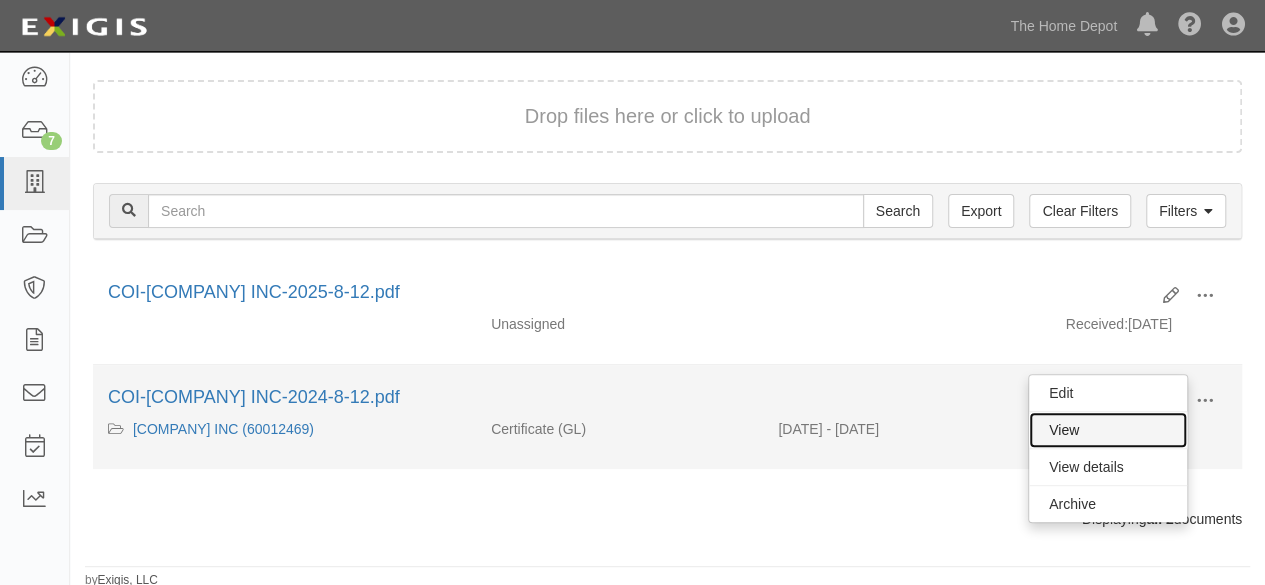 click on "View" at bounding box center (1108, 430) 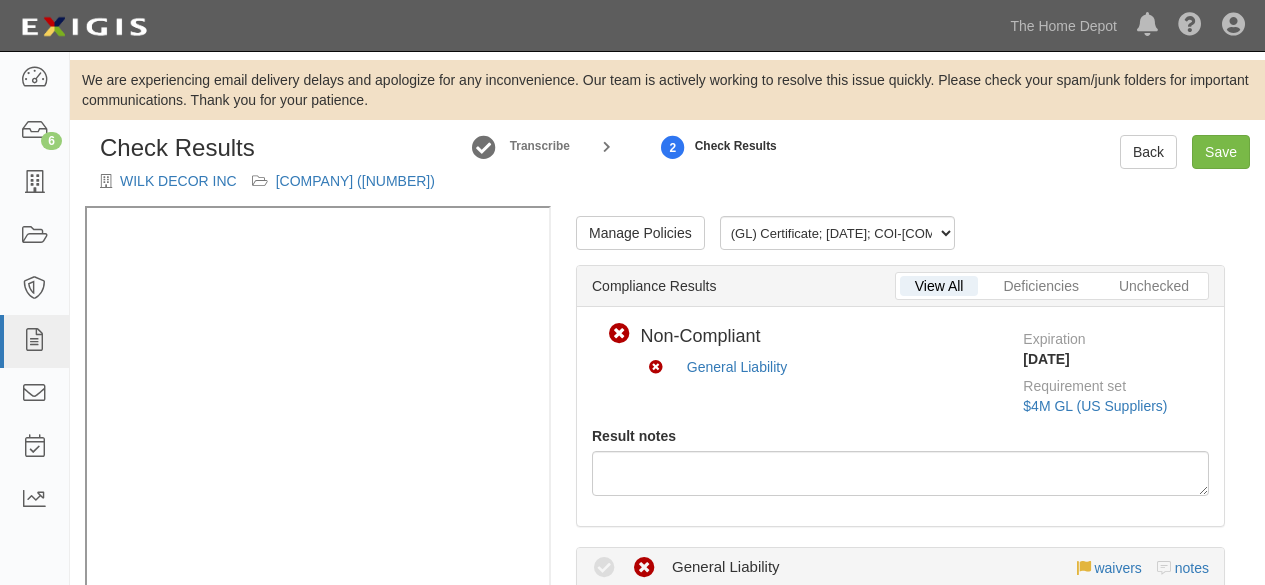 scroll, scrollTop: 0, scrollLeft: 0, axis: both 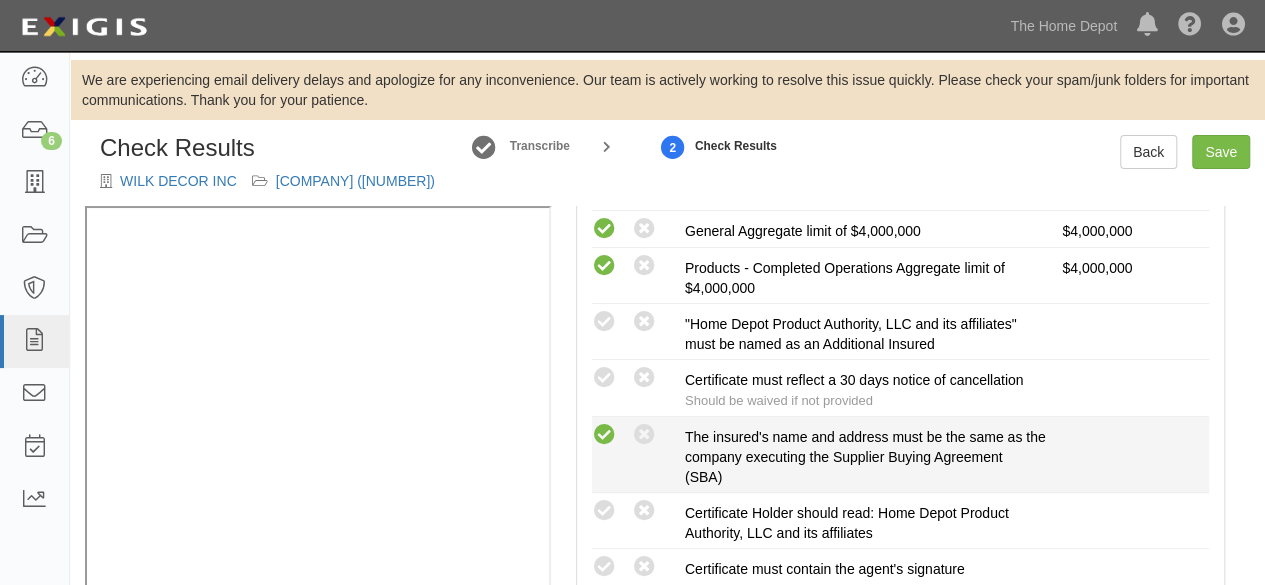 click at bounding box center [604, 435] 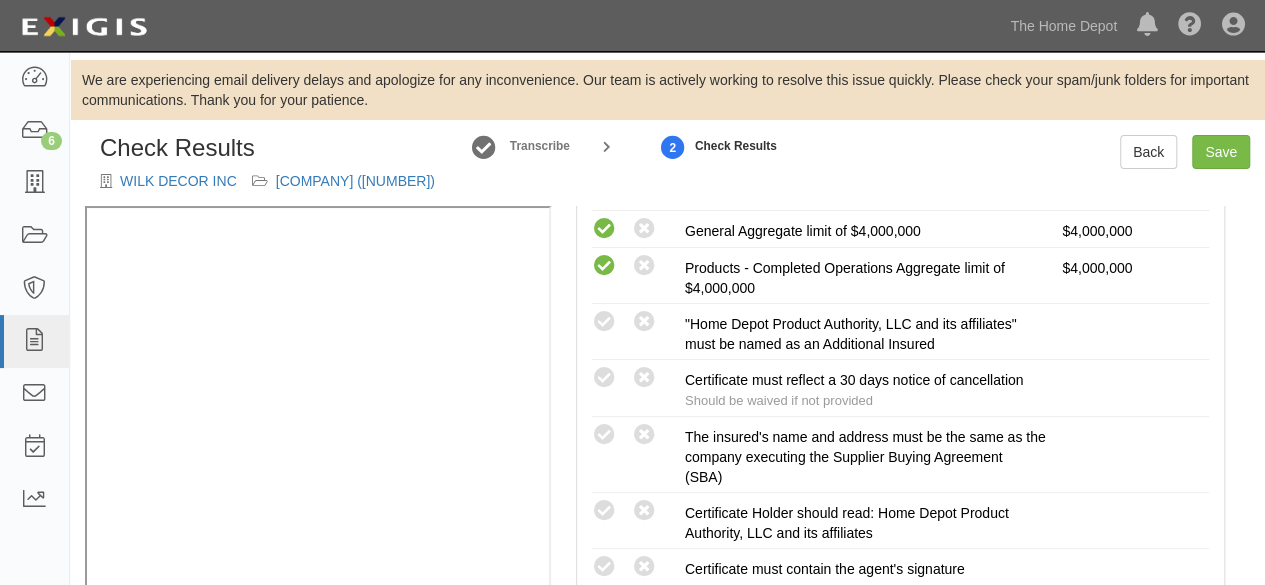 radio on "true" 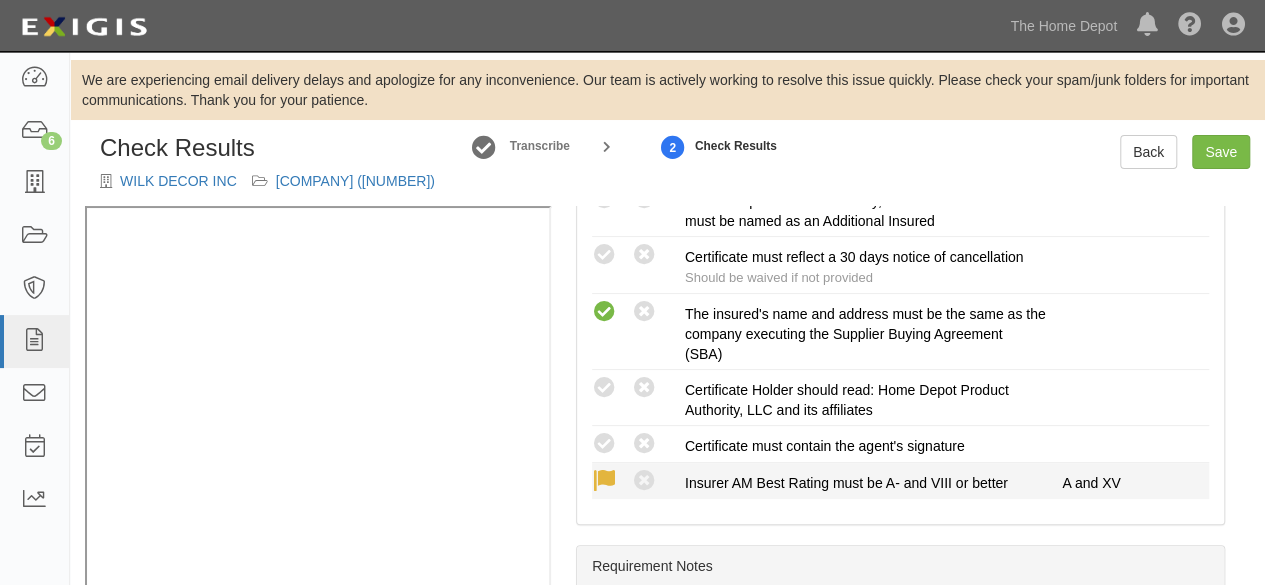 scroll, scrollTop: 700, scrollLeft: 0, axis: vertical 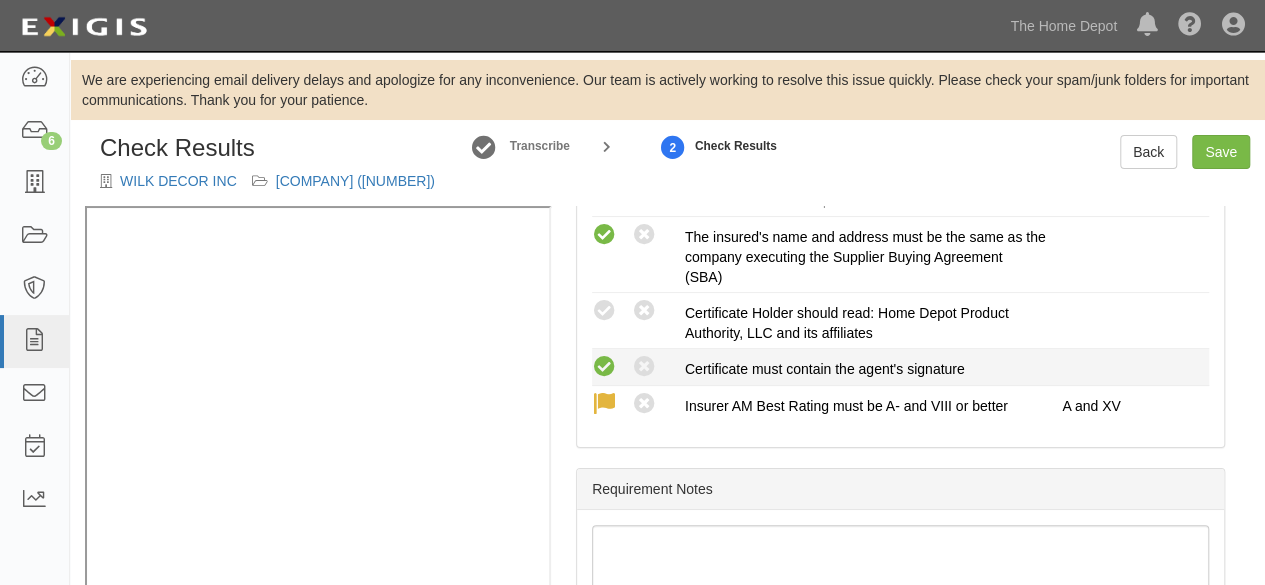 click at bounding box center [604, 367] 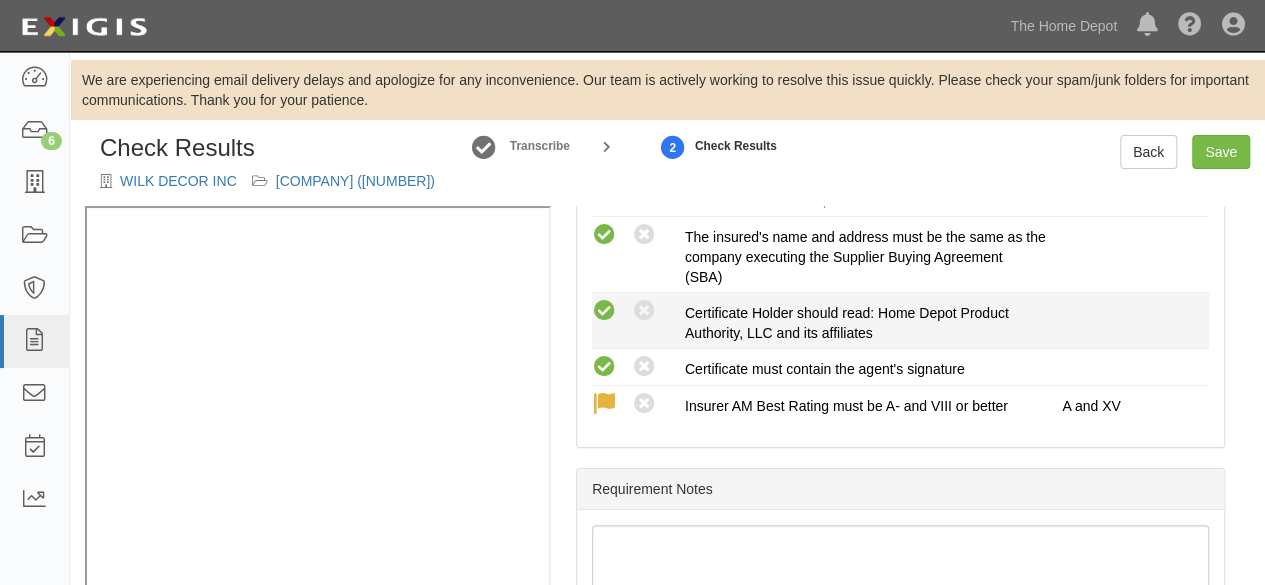 click at bounding box center (604, 311) 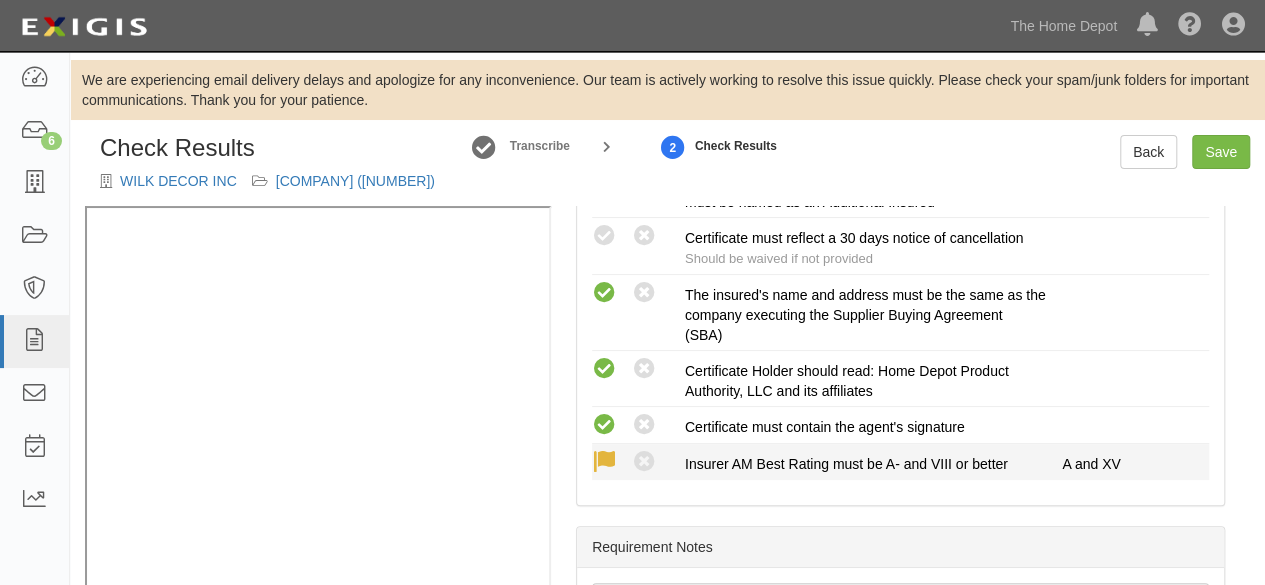 scroll, scrollTop: 600, scrollLeft: 0, axis: vertical 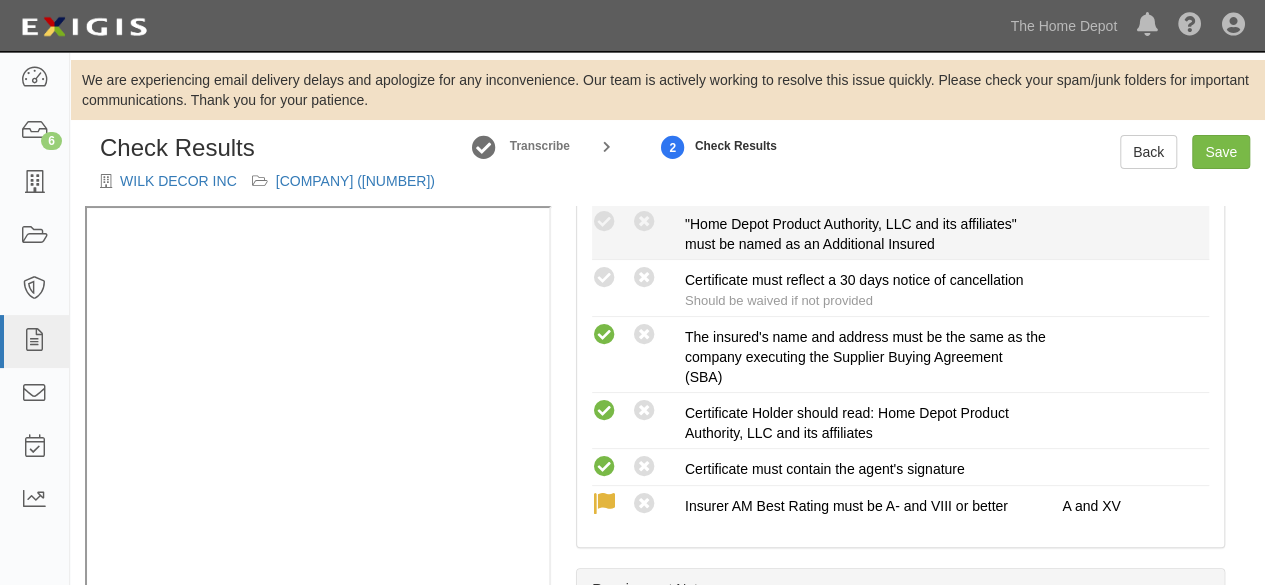 drag, startPoint x: 609, startPoint y: 298, endPoint x: 612, endPoint y: 271, distance: 27.166155 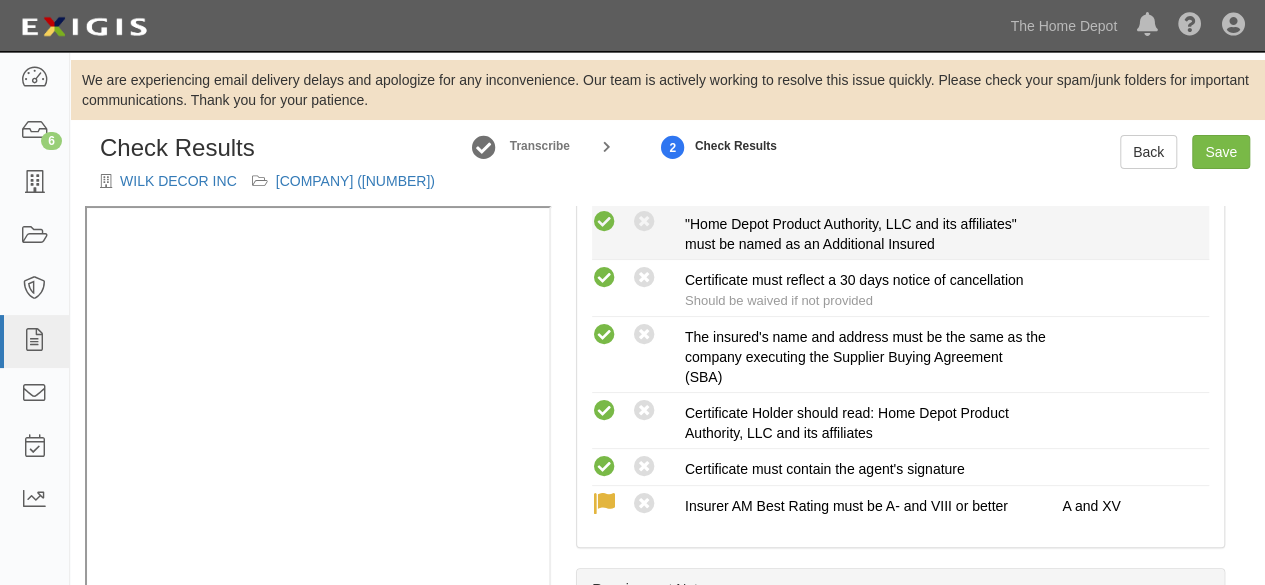 click at bounding box center [604, 222] 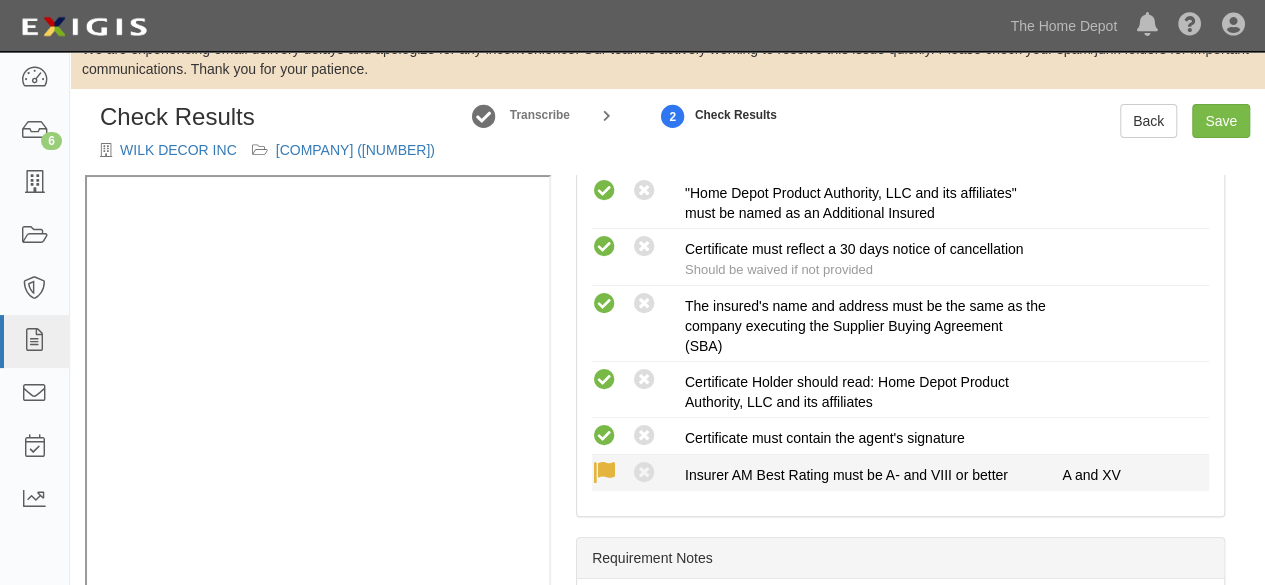 scroll, scrollTop: 0, scrollLeft: 0, axis: both 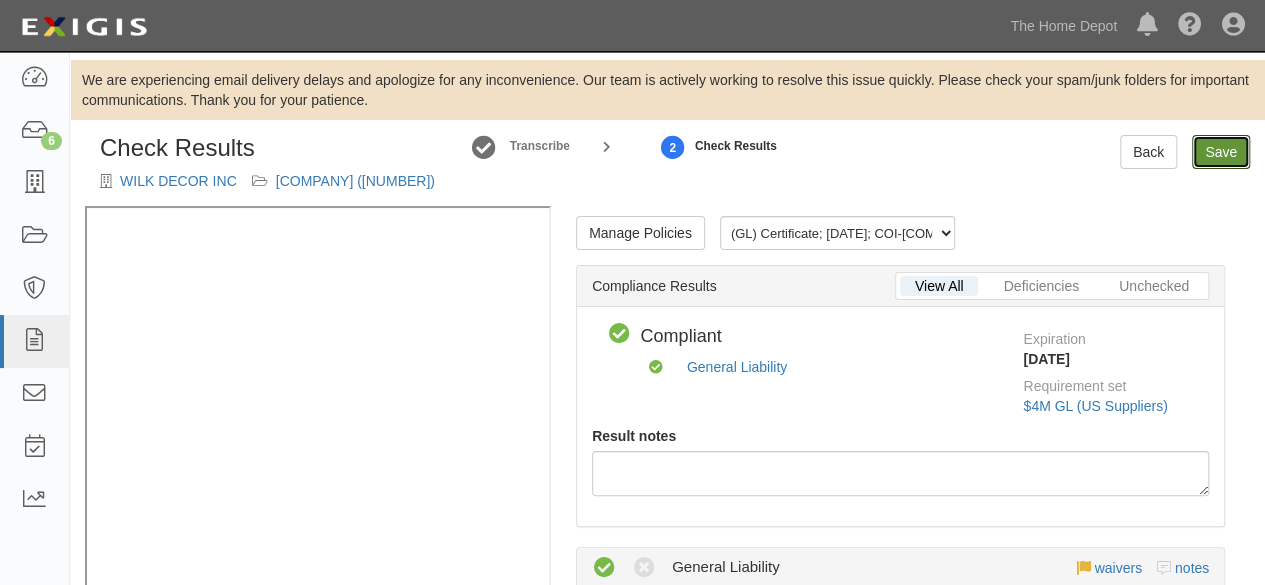 click on "Save" at bounding box center (1221, 152) 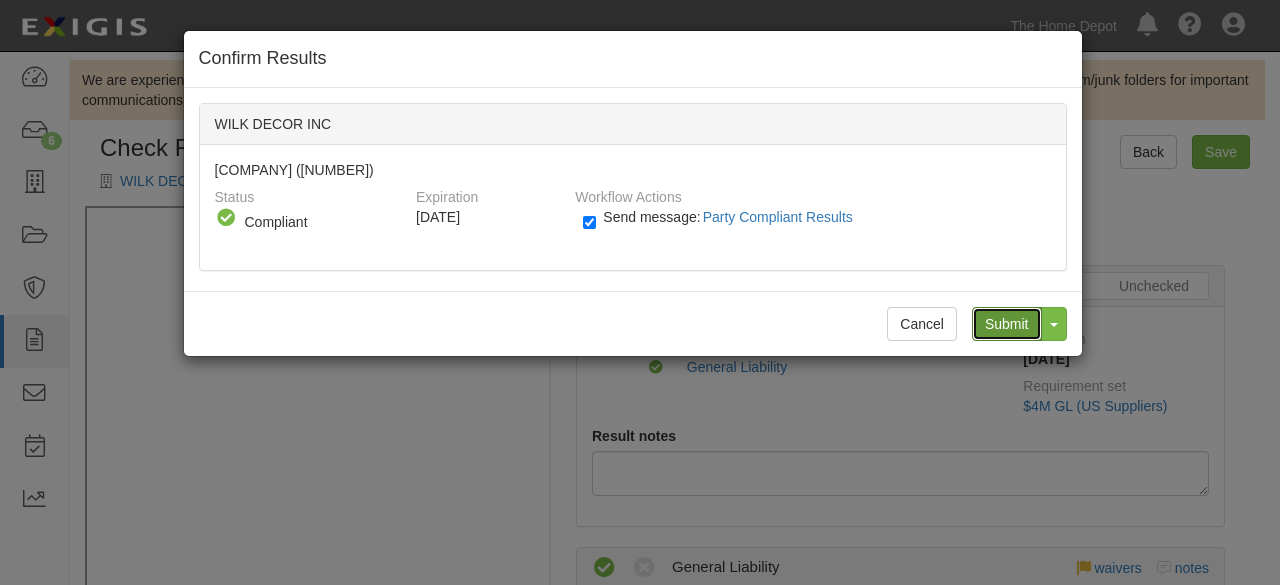 click on "Submit" at bounding box center [1007, 324] 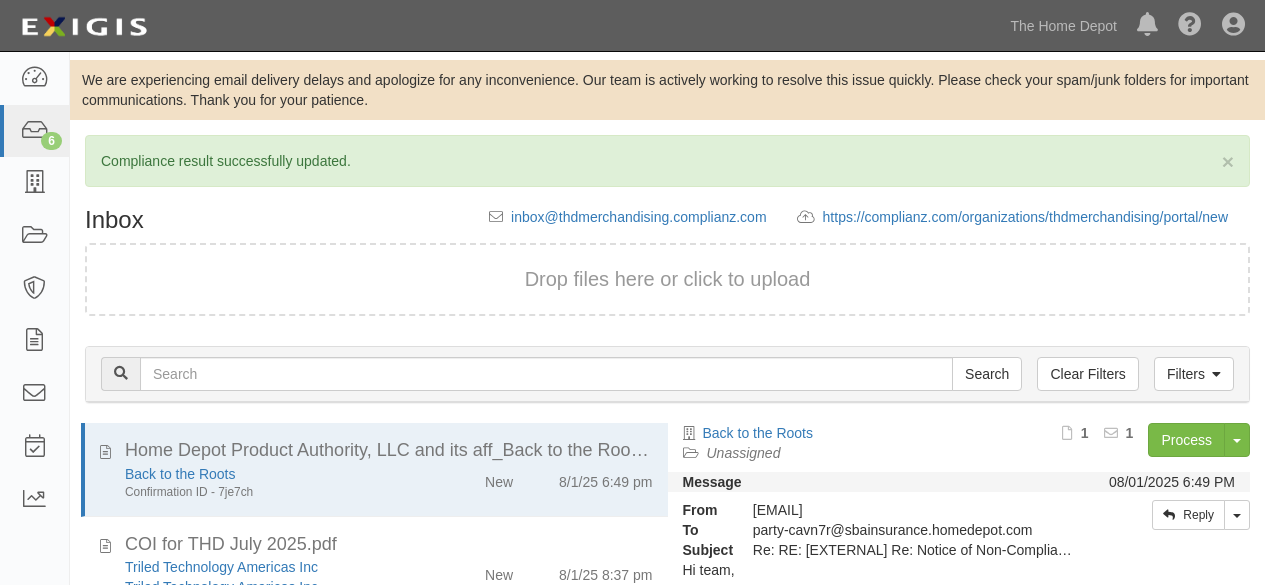 scroll, scrollTop: 0, scrollLeft: 0, axis: both 